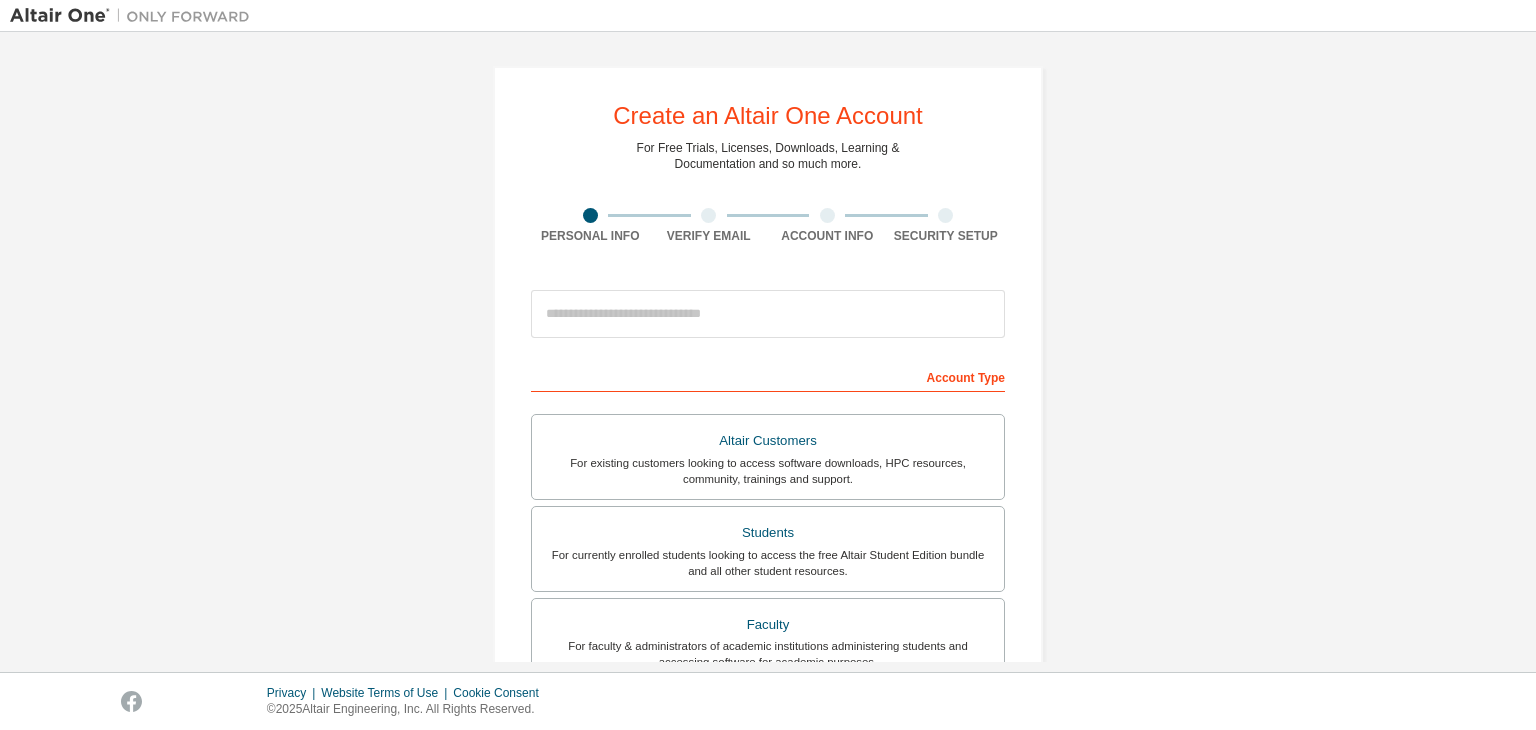 scroll, scrollTop: 0, scrollLeft: 0, axis: both 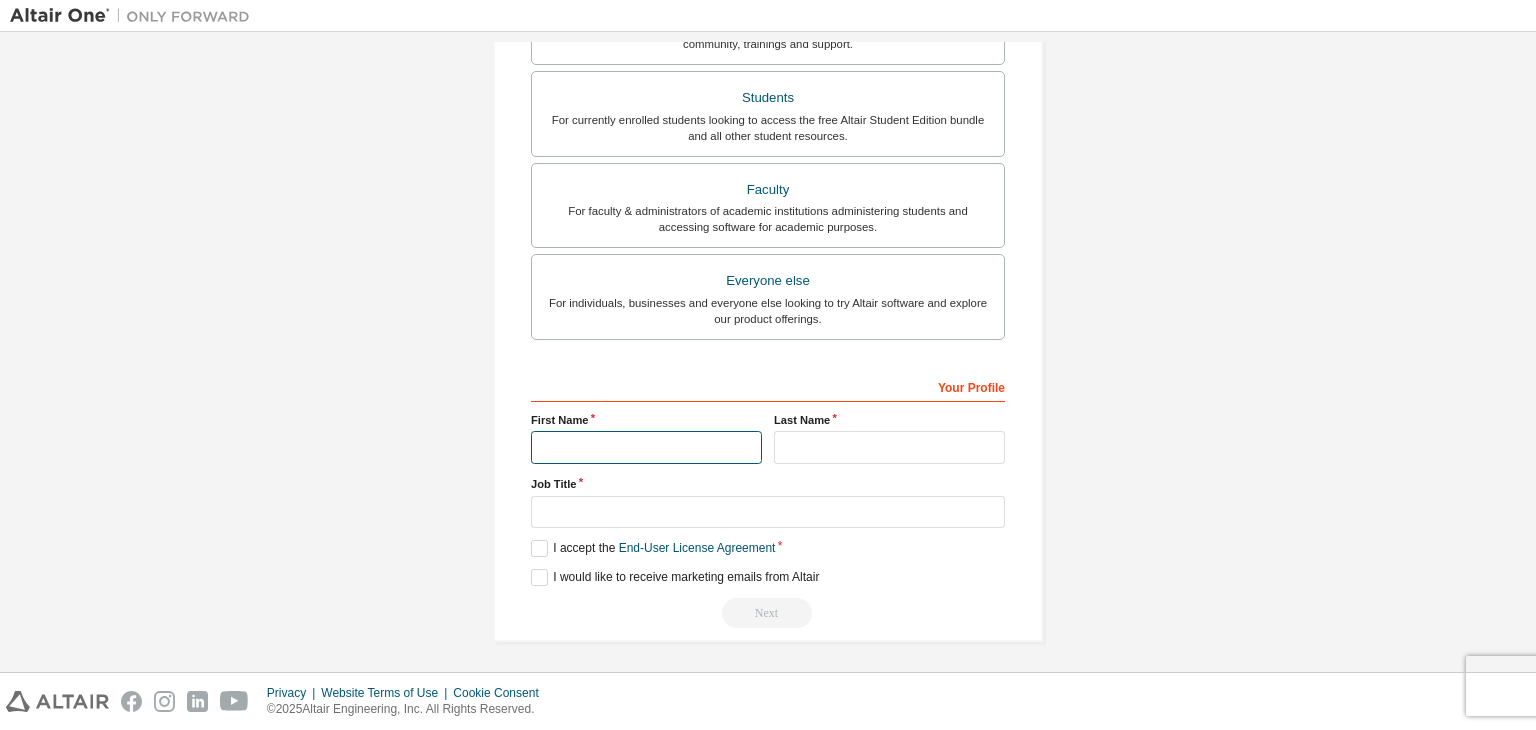 click at bounding box center [646, 447] 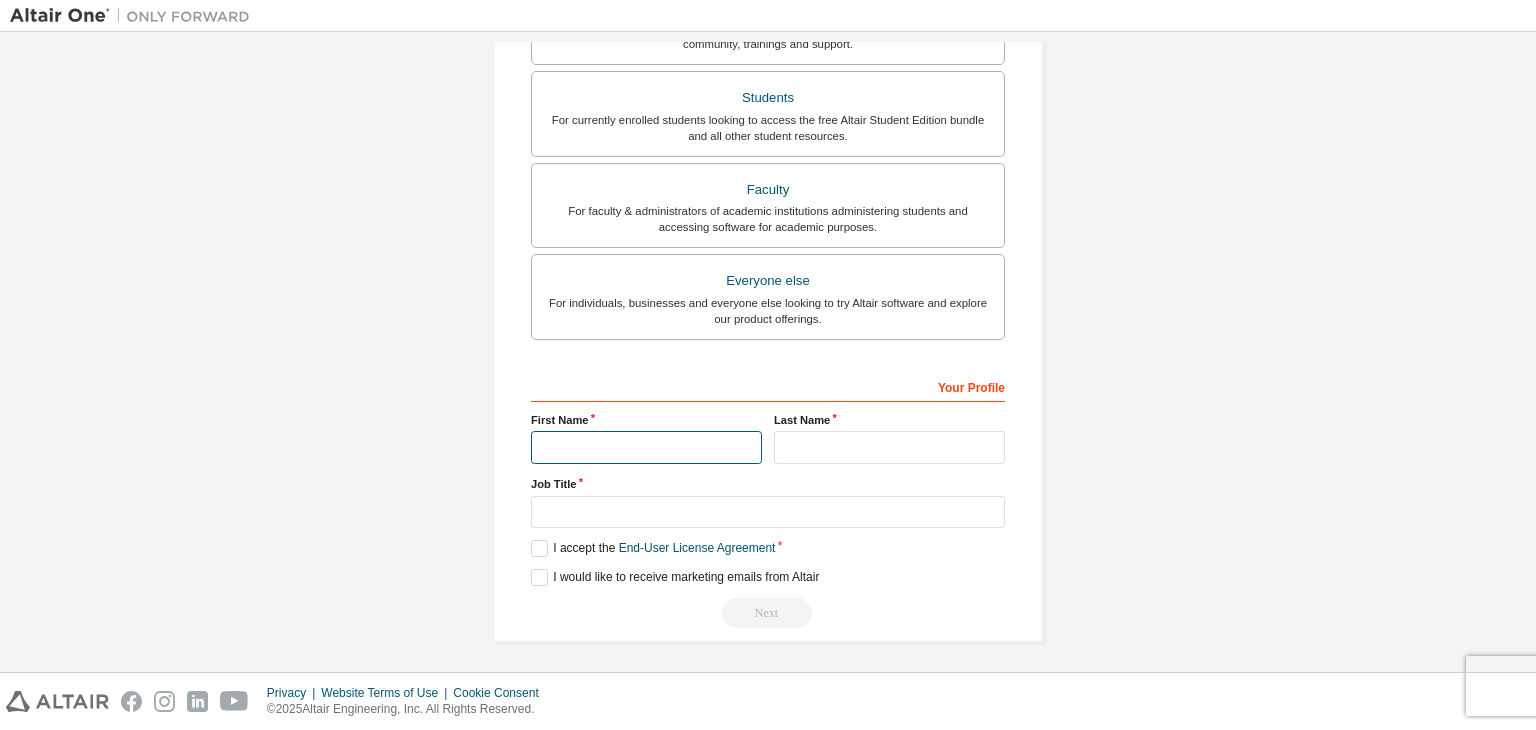 type on "*" 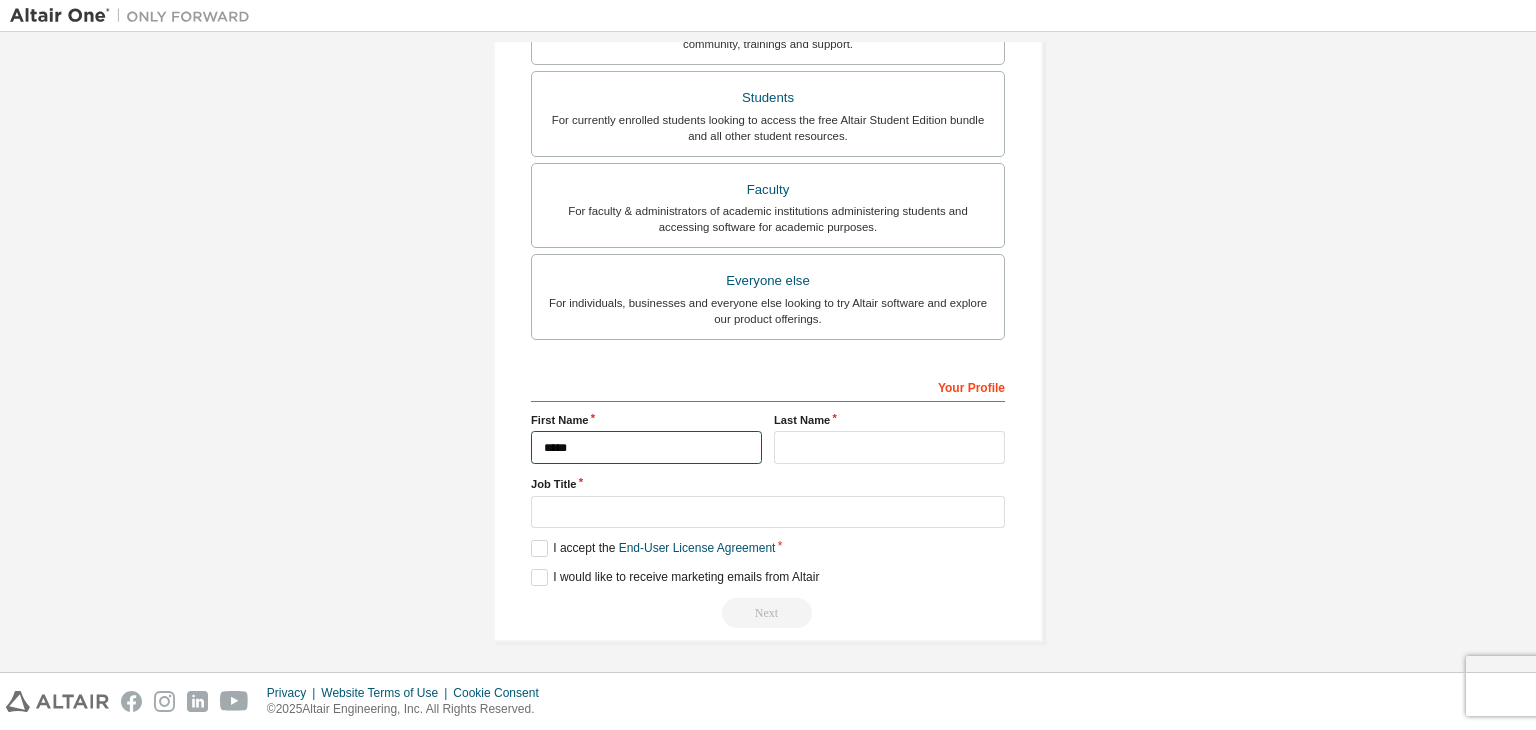 type on "*****" 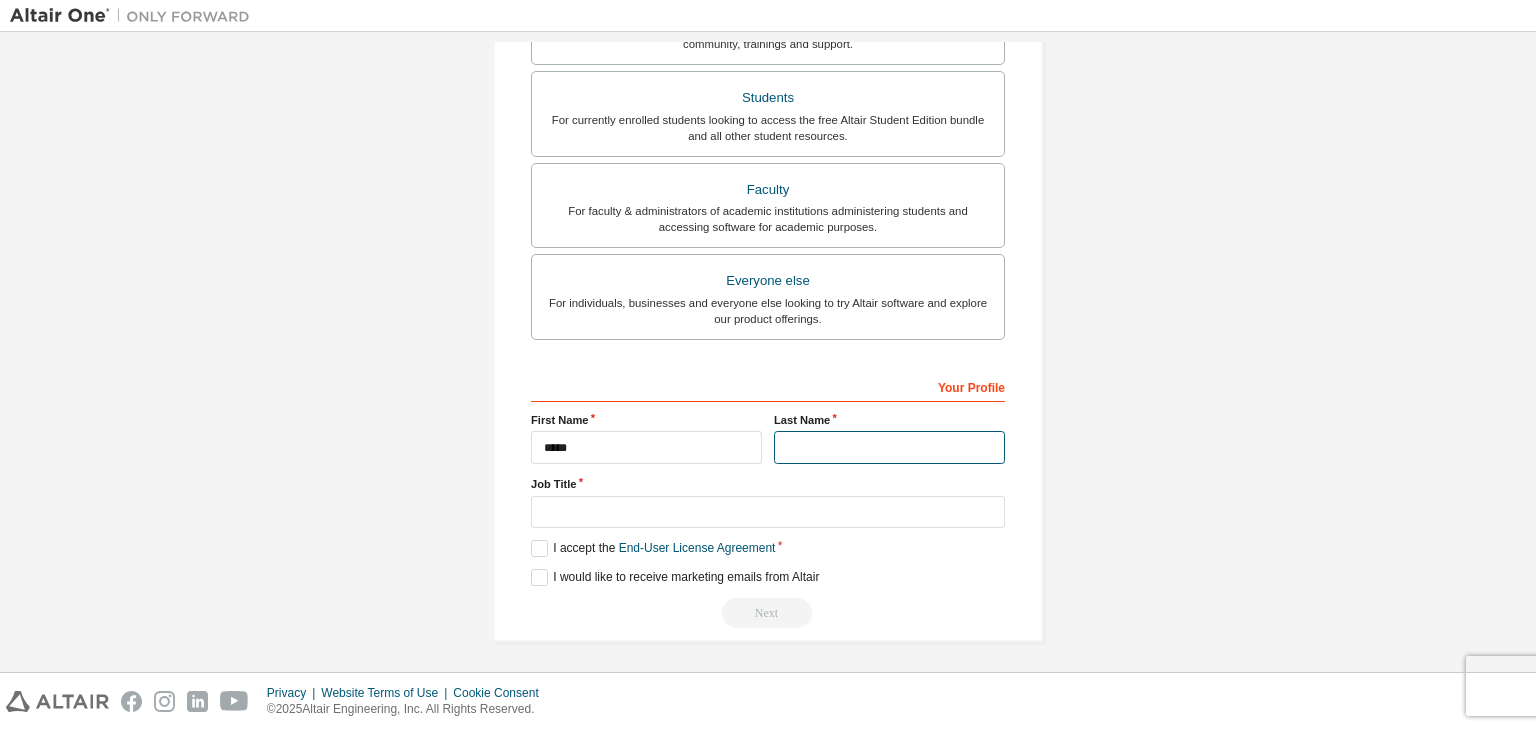 click at bounding box center [889, 447] 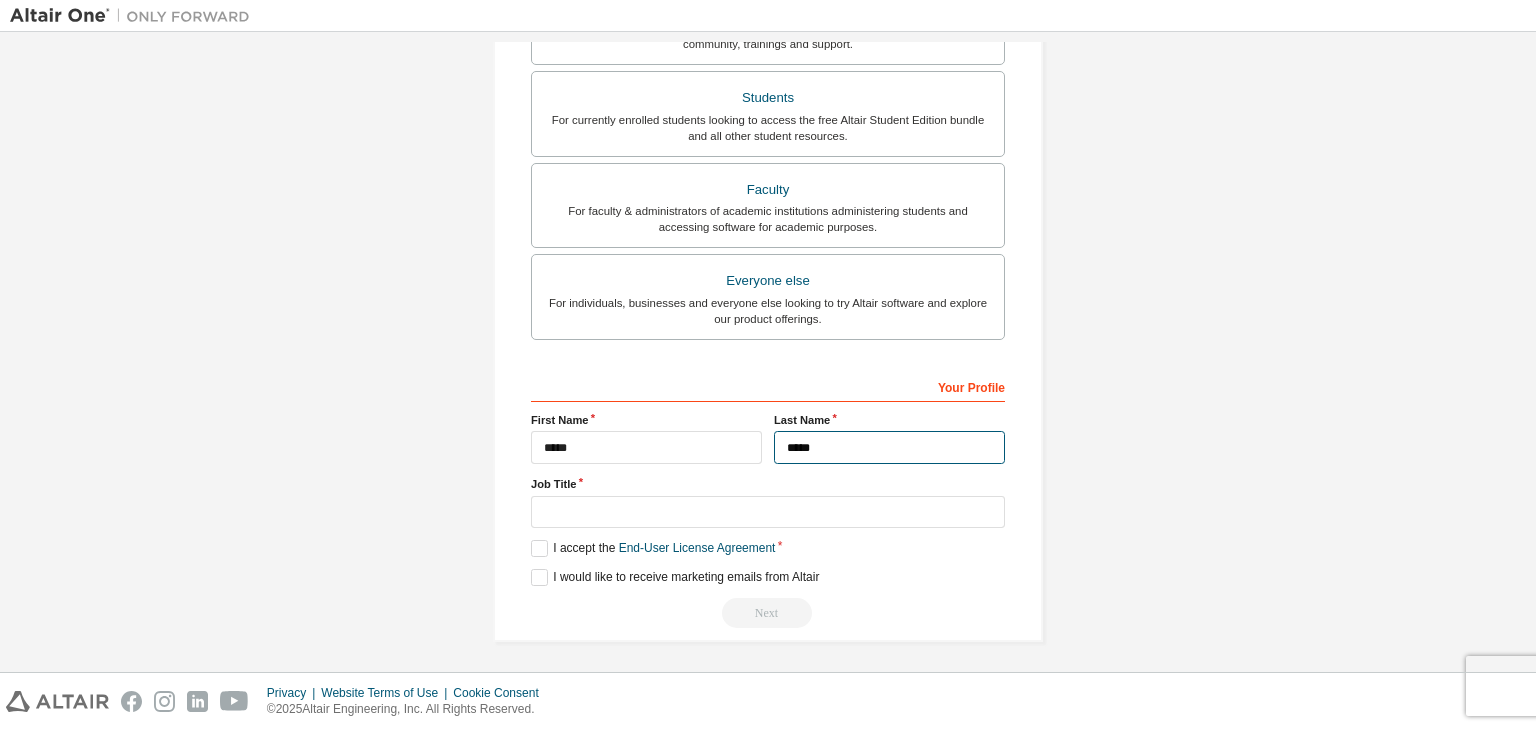 type on "*****" 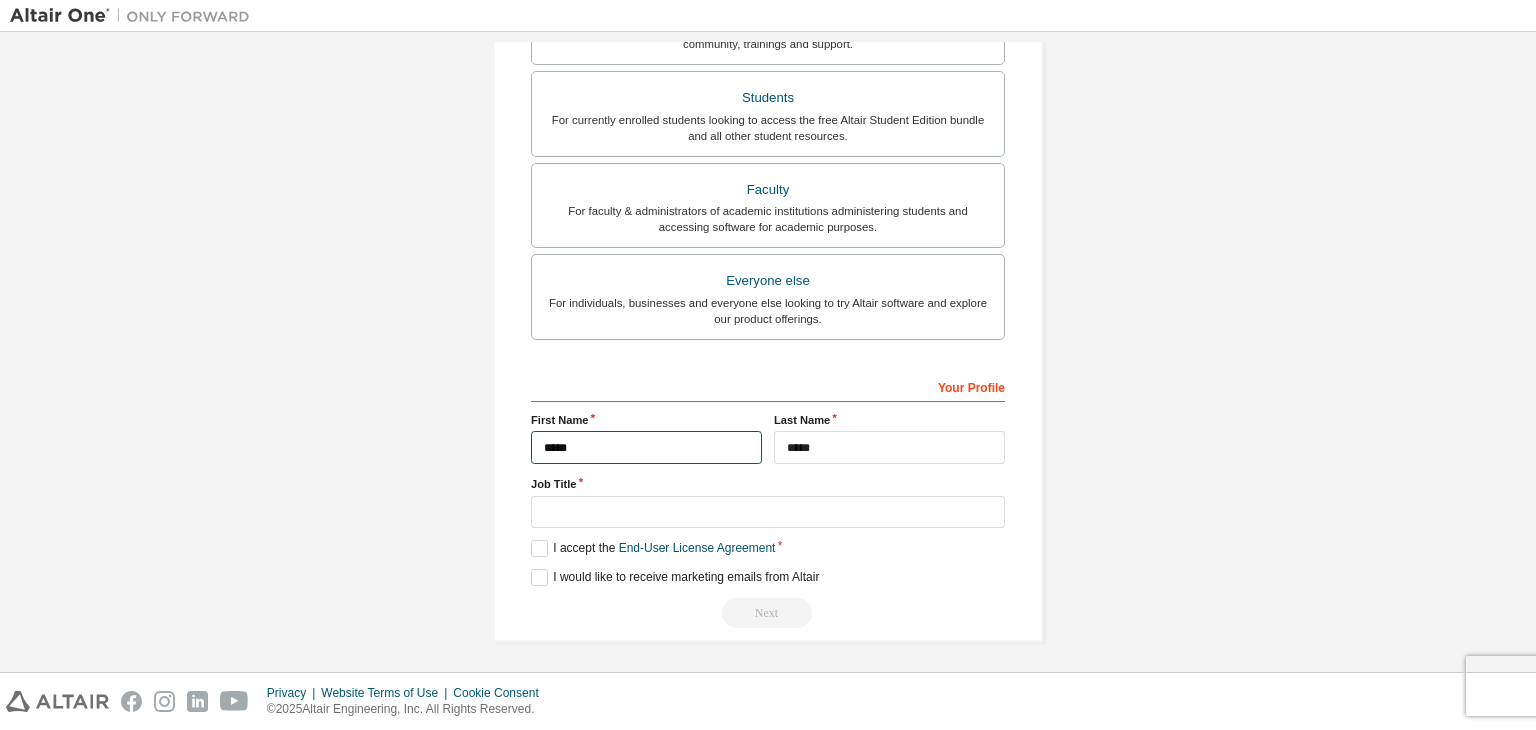 click on "*****" at bounding box center [646, 447] 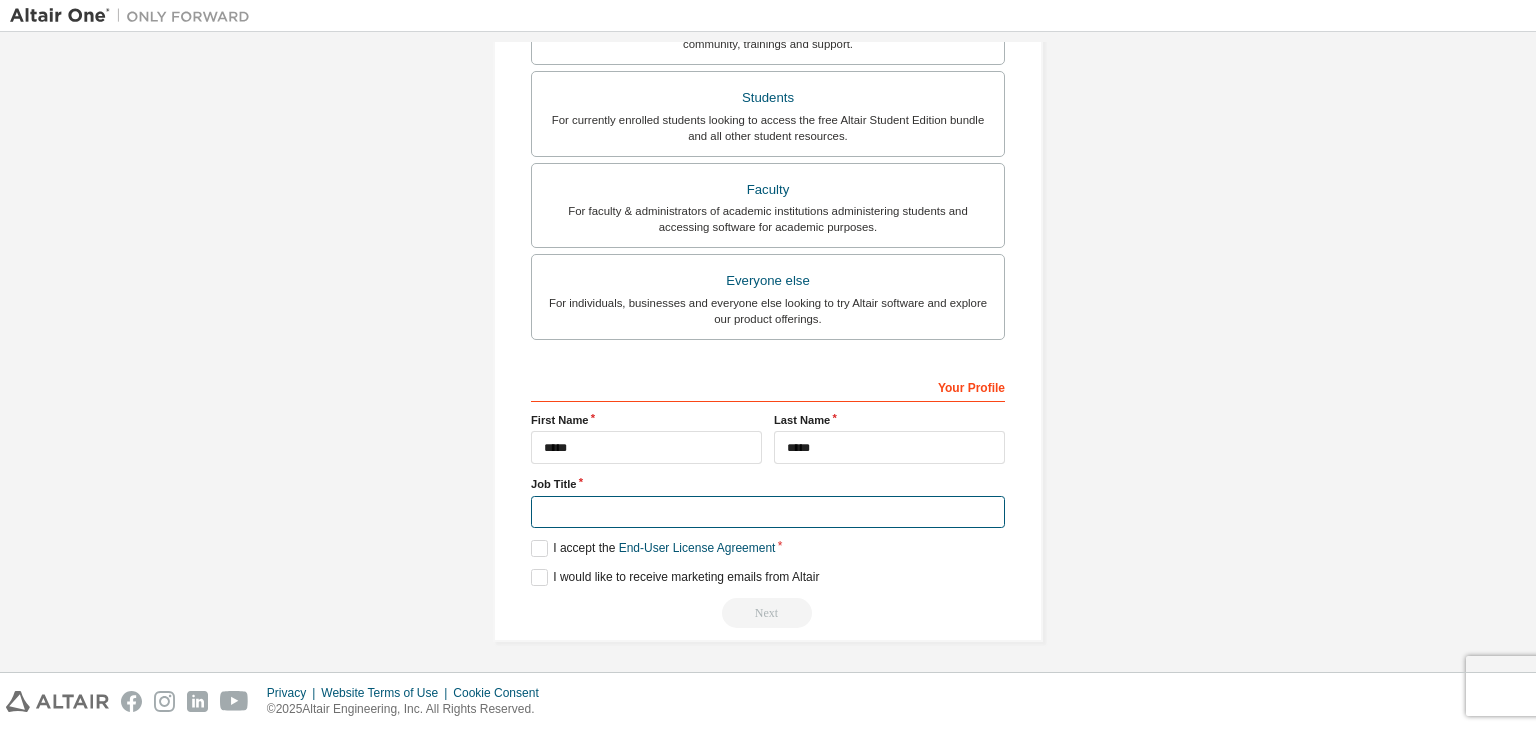 click at bounding box center (768, 512) 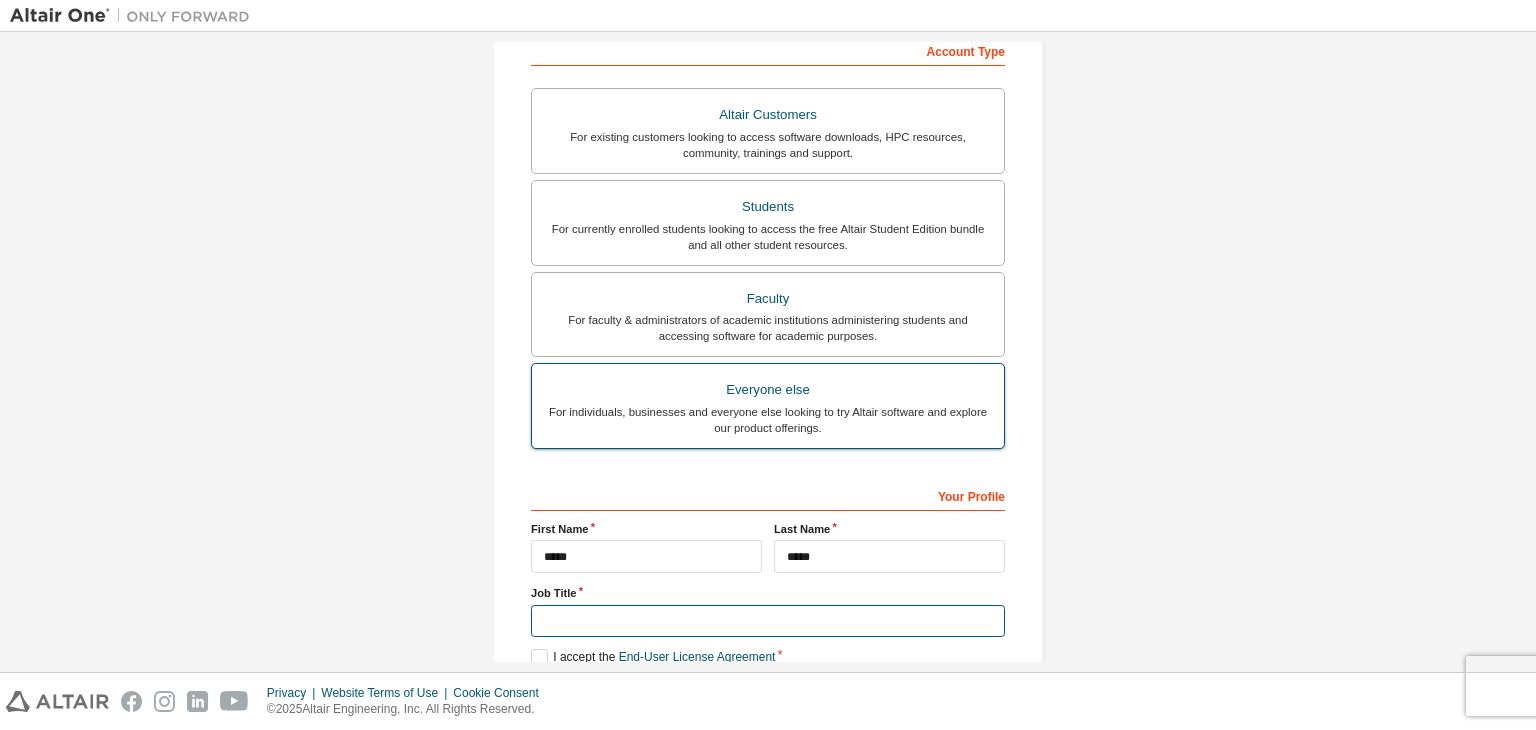 scroll, scrollTop: 271, scrollLeft: 0, axis: vertical 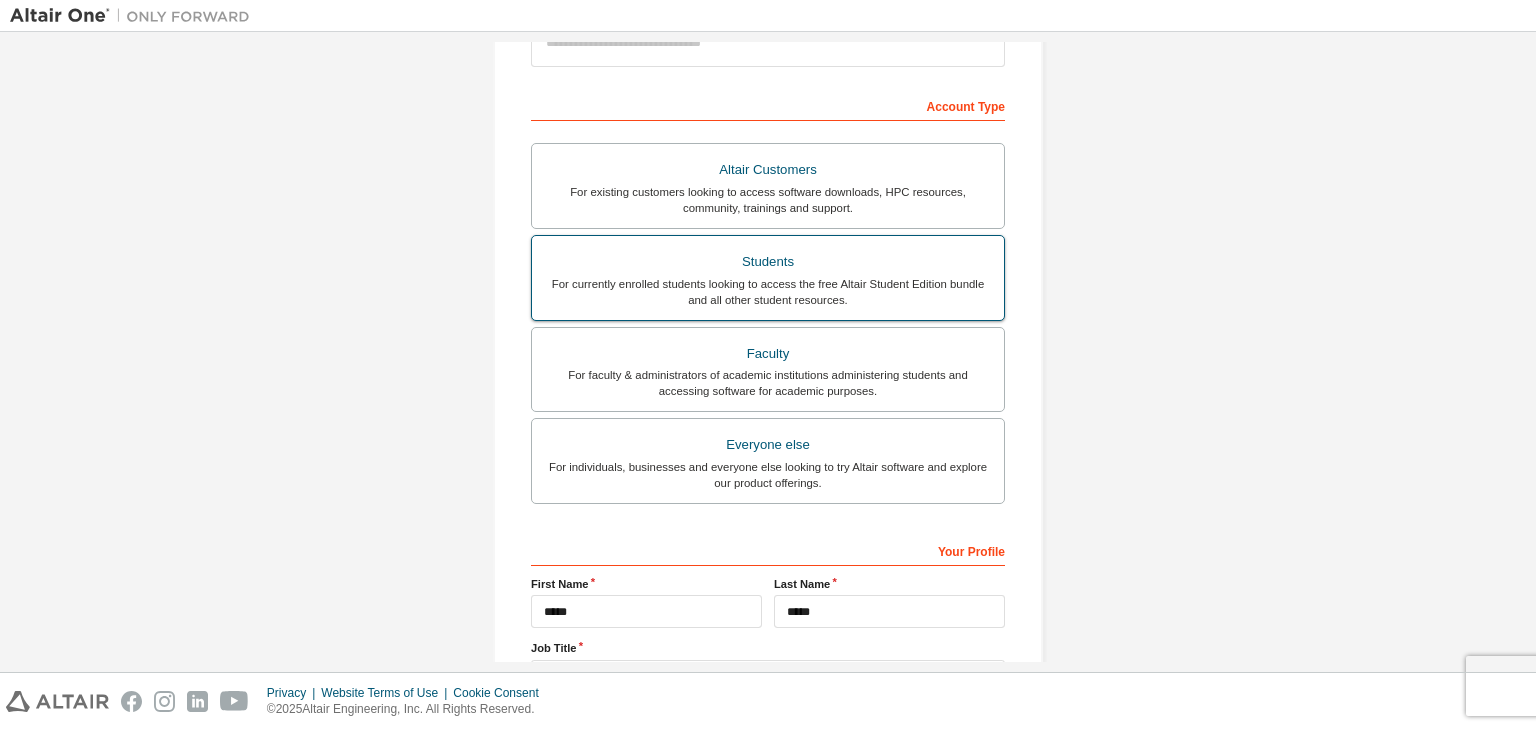 click on "Students" at bounding box center (768, 262) 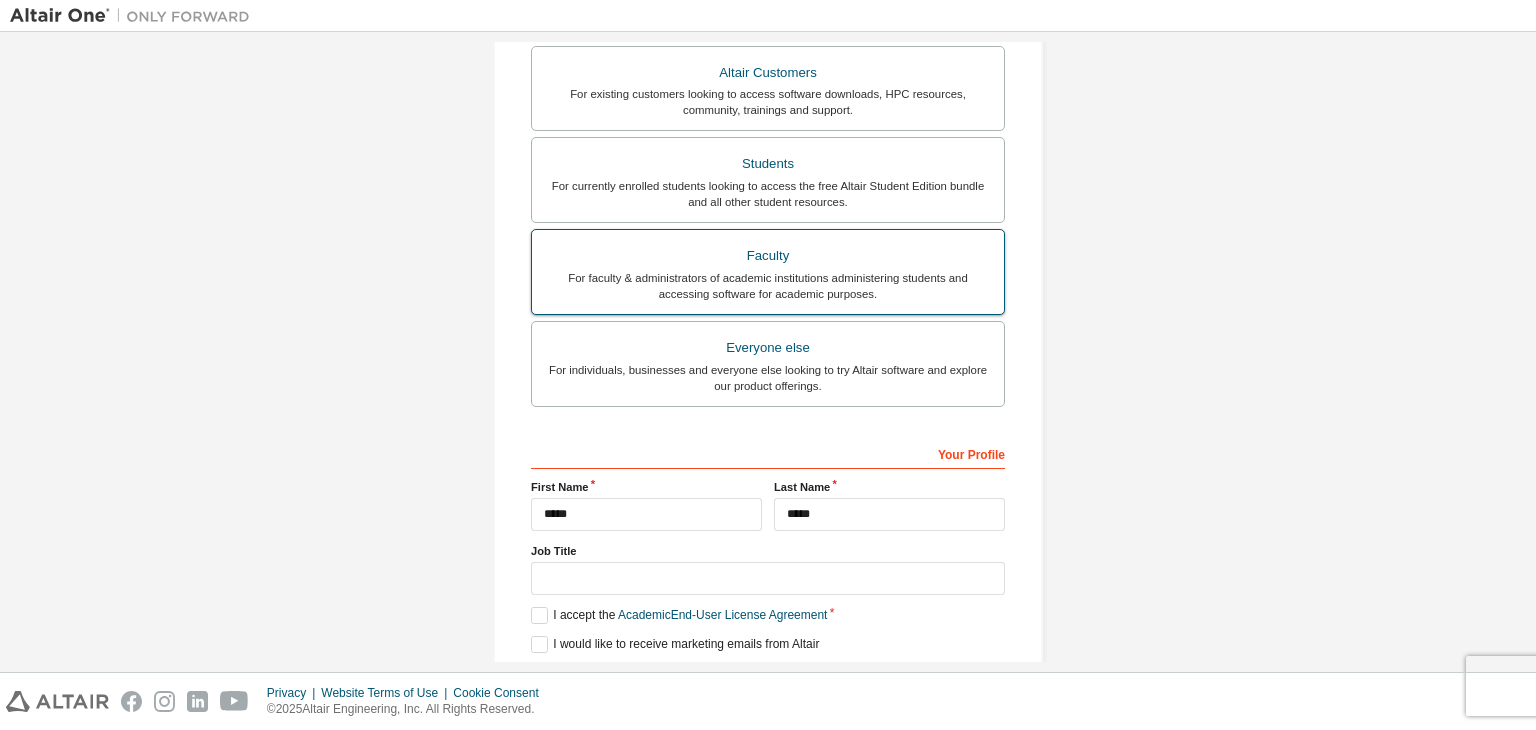 scroll, scrollTop: 422, scrollLeft: 0, axis: vertical 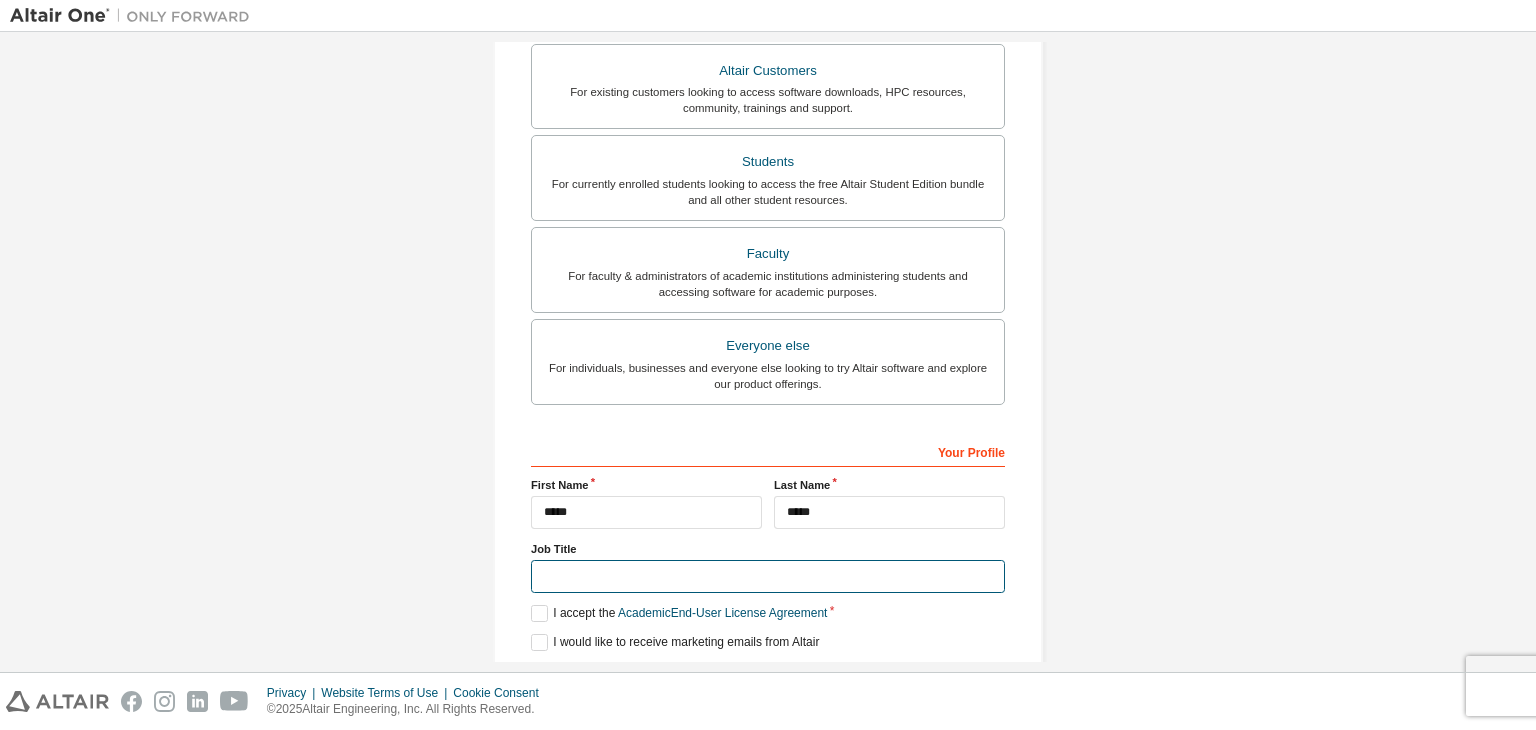 click at bounding box center (768, 576) 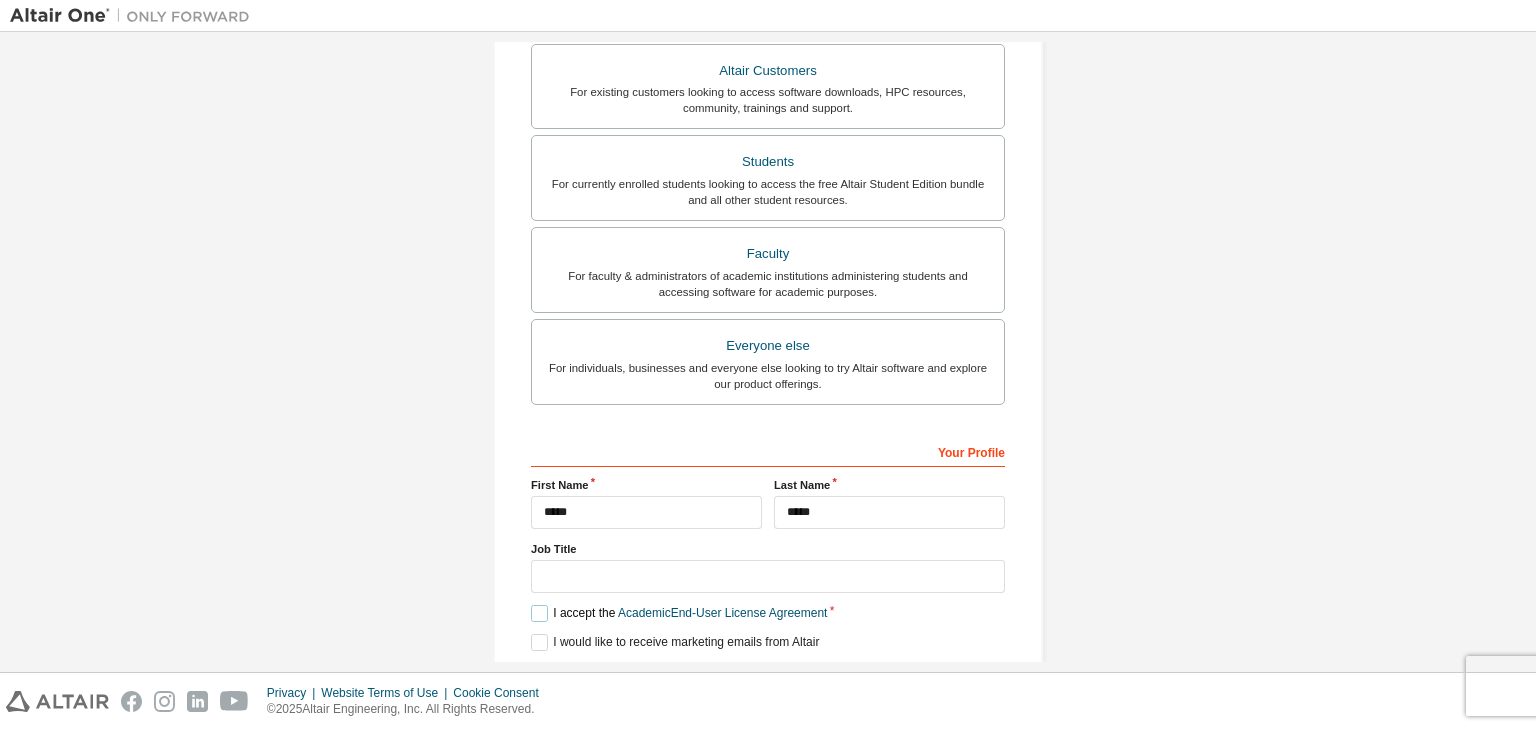 click on "I accept the   Academic   End-User License Agreement" at bounding box center [679, 613] 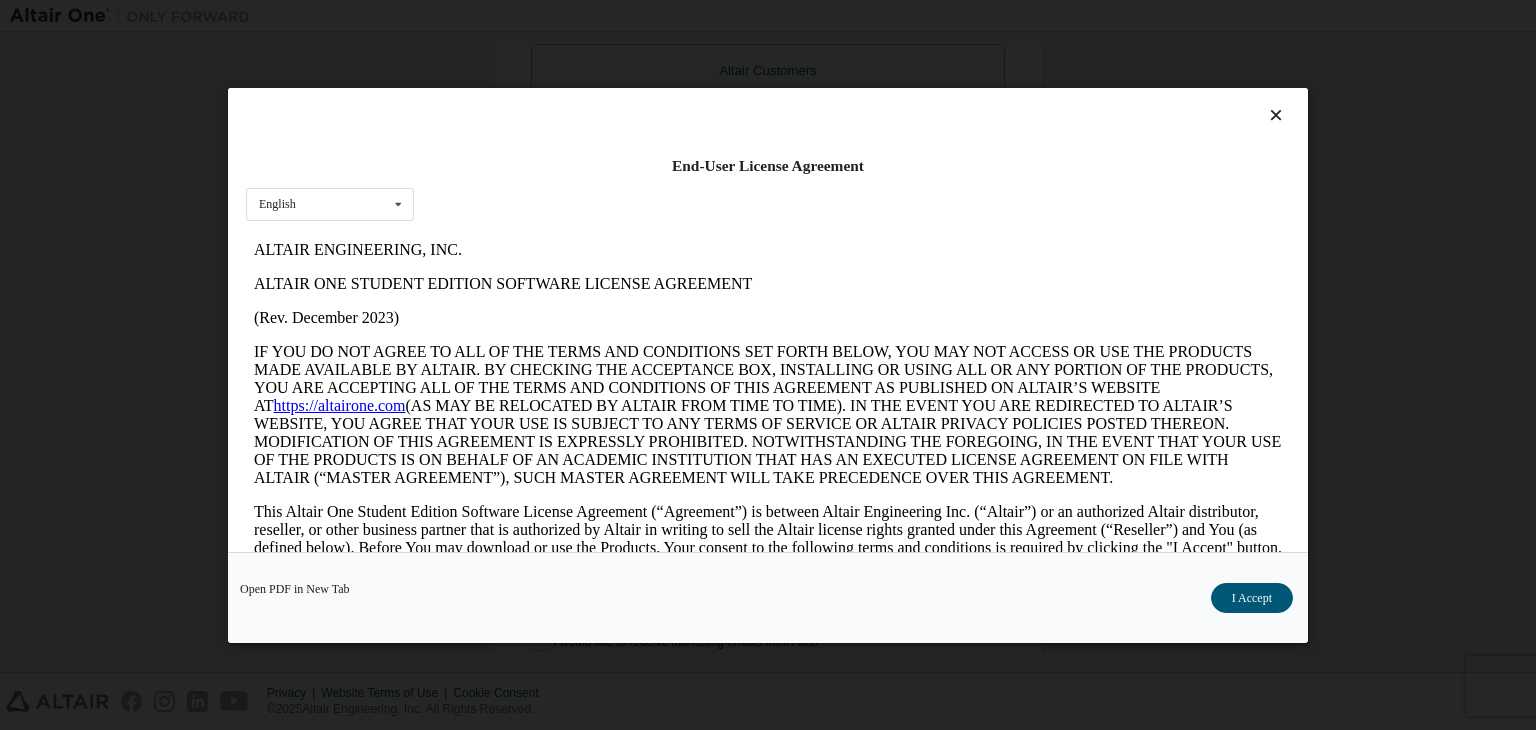 scroll, scrollTop: 0, scrollLeft: 0, axis: both 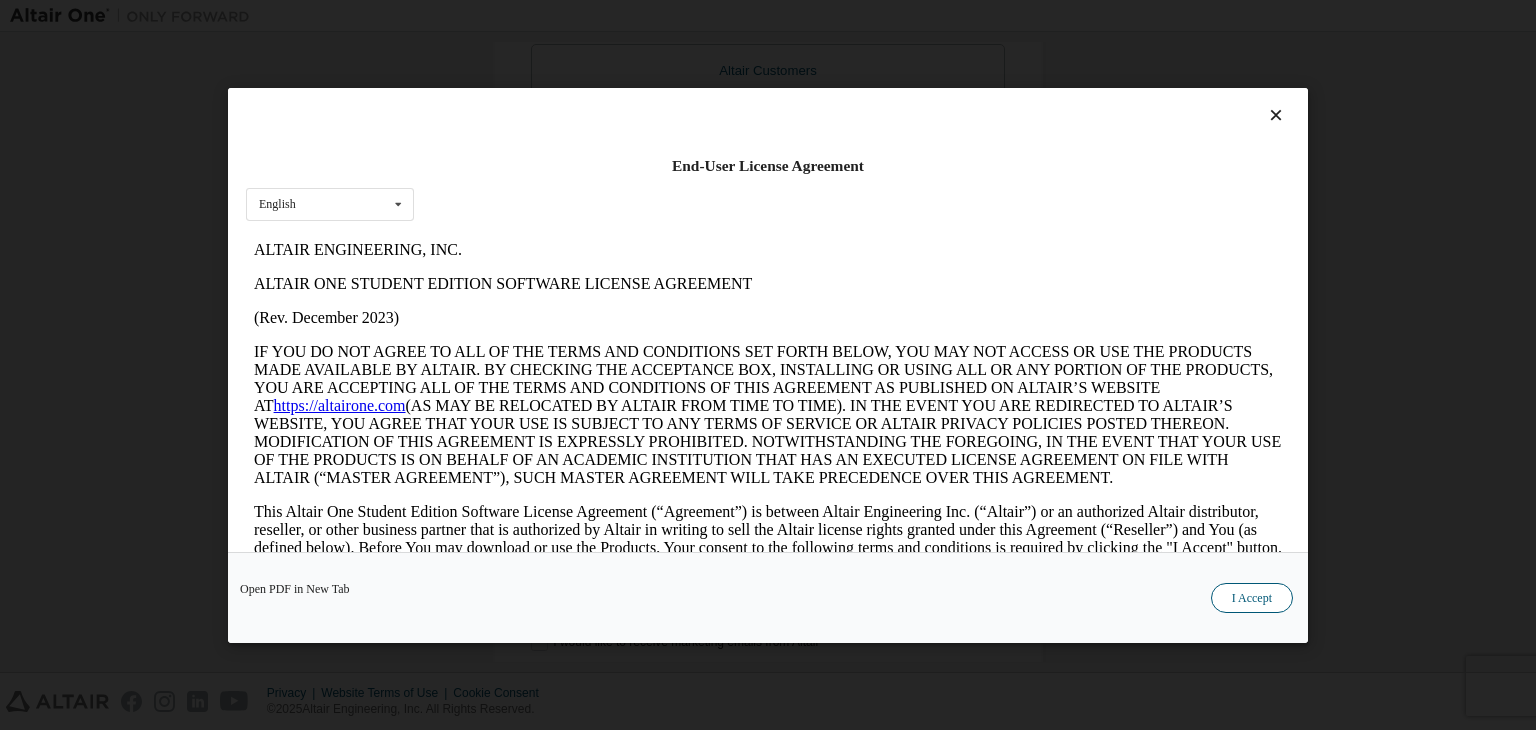 click on "I Accept" at bounding box center [1252, 598] 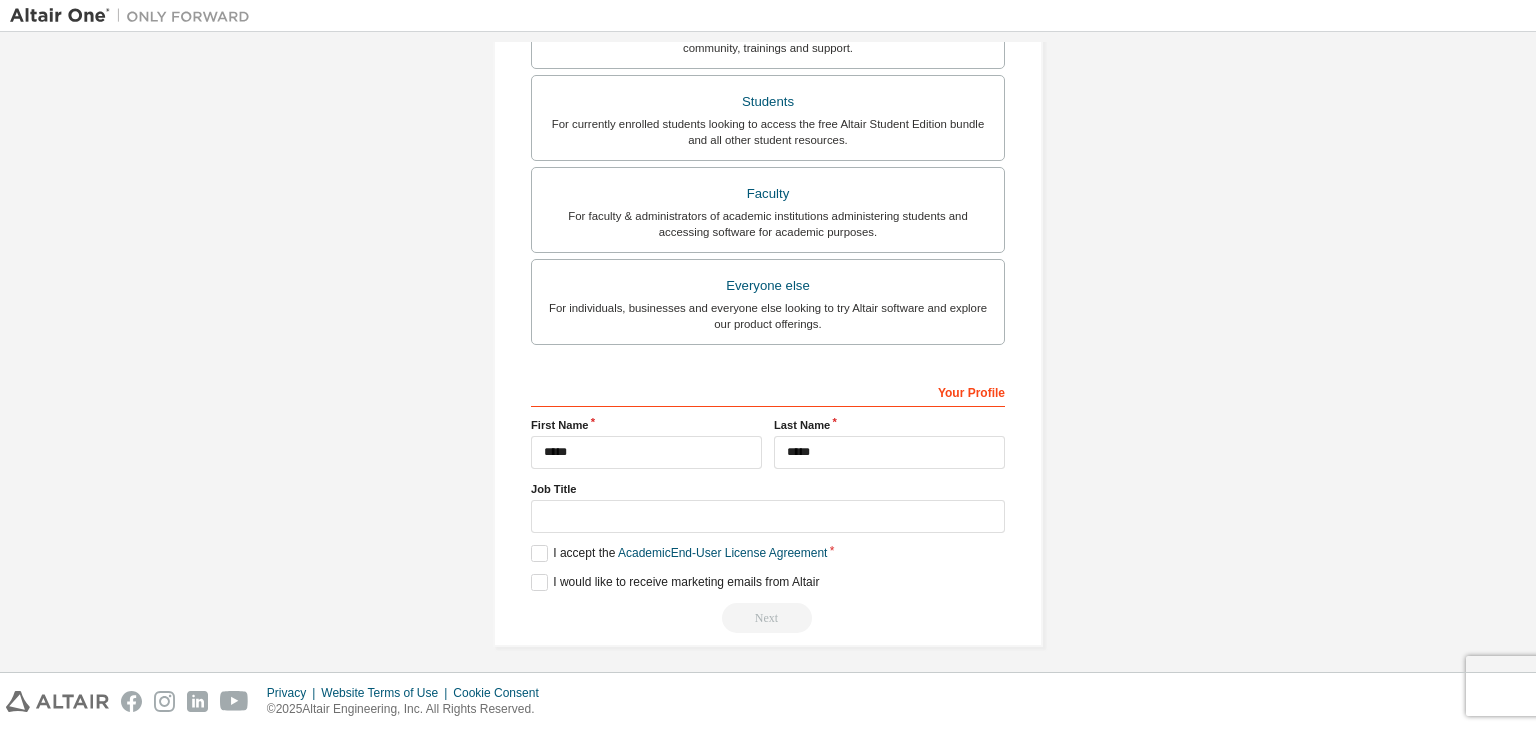 scroll, scrollTop: 487, scrollLeft: 0, axis: vertical 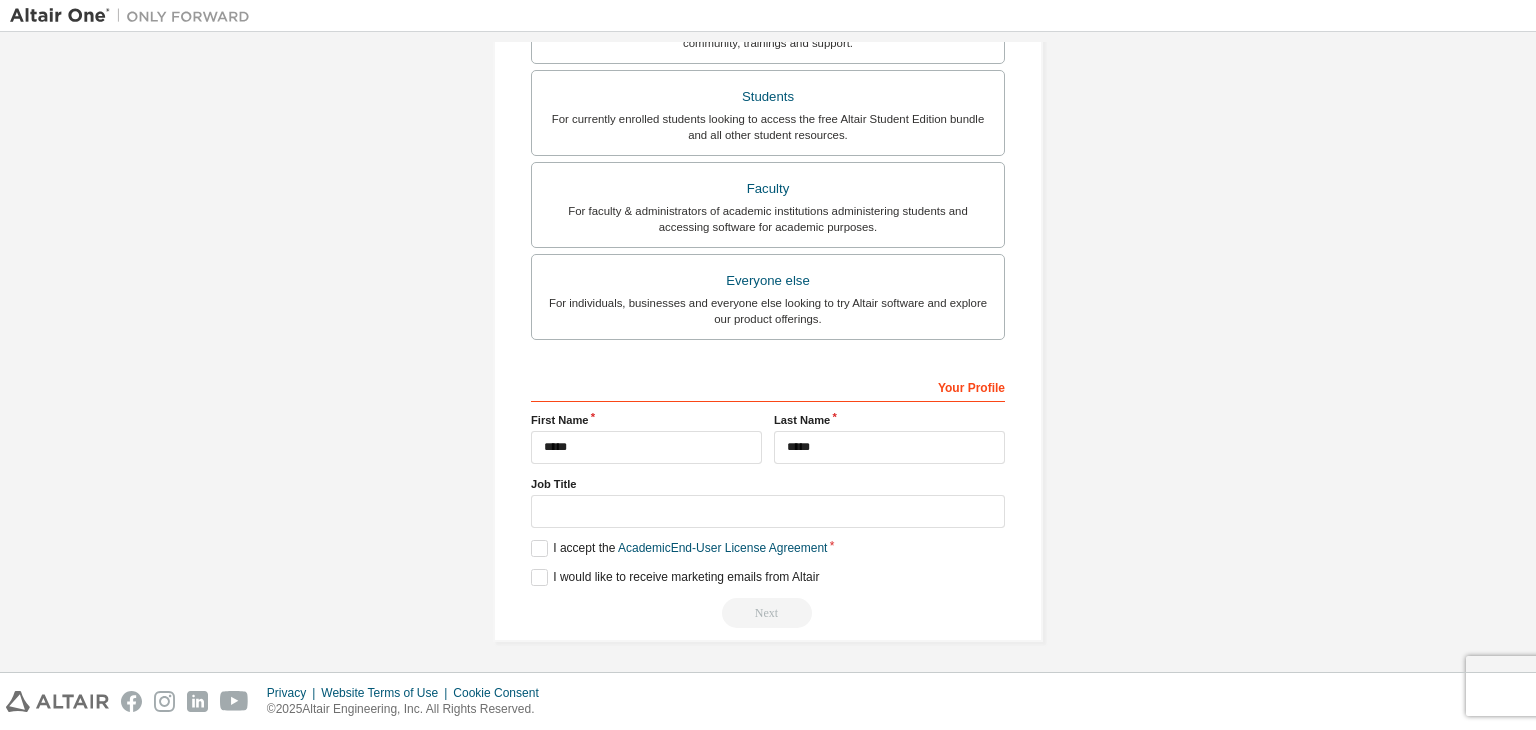 click on "Next" at bounding box center [768, 613] 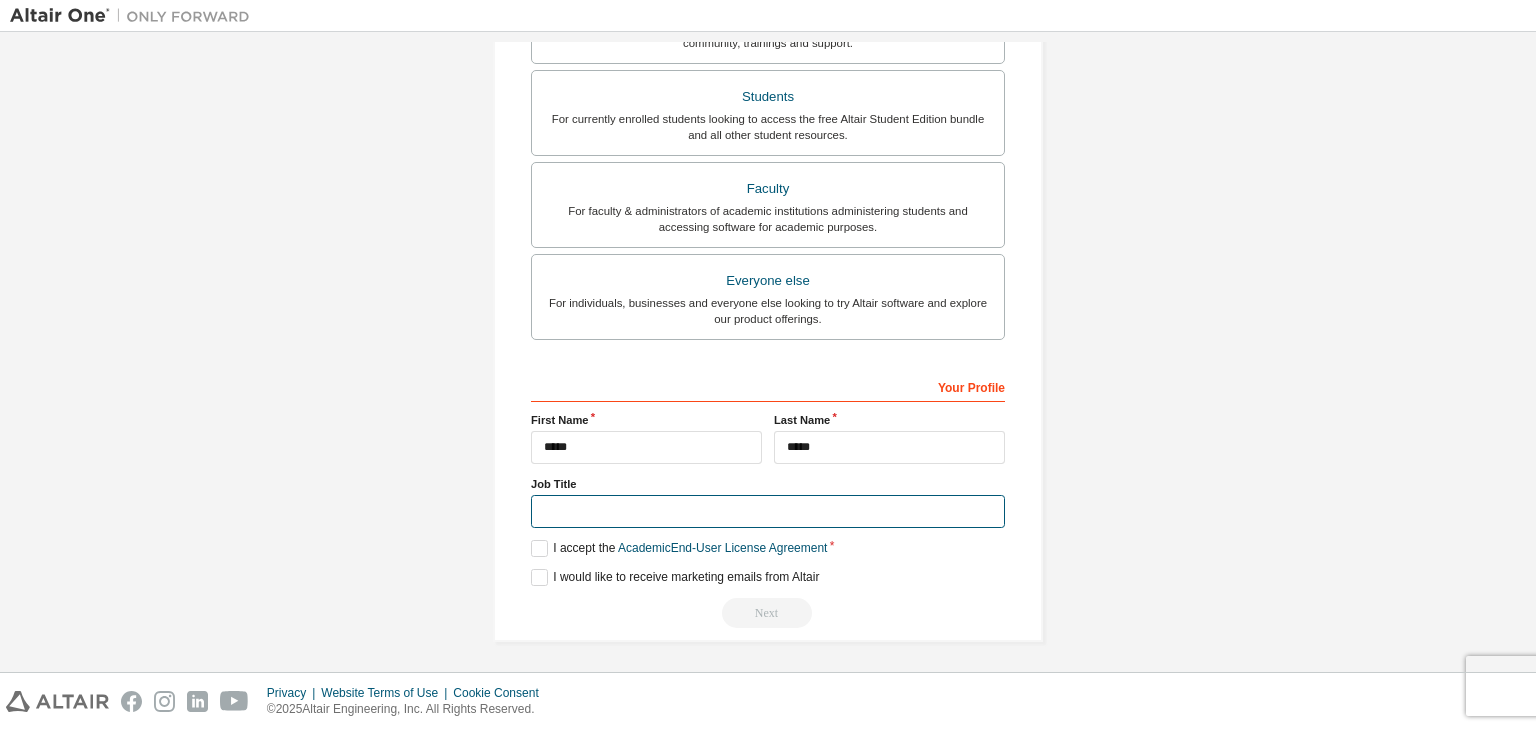 click at bounding box center (768, 511) 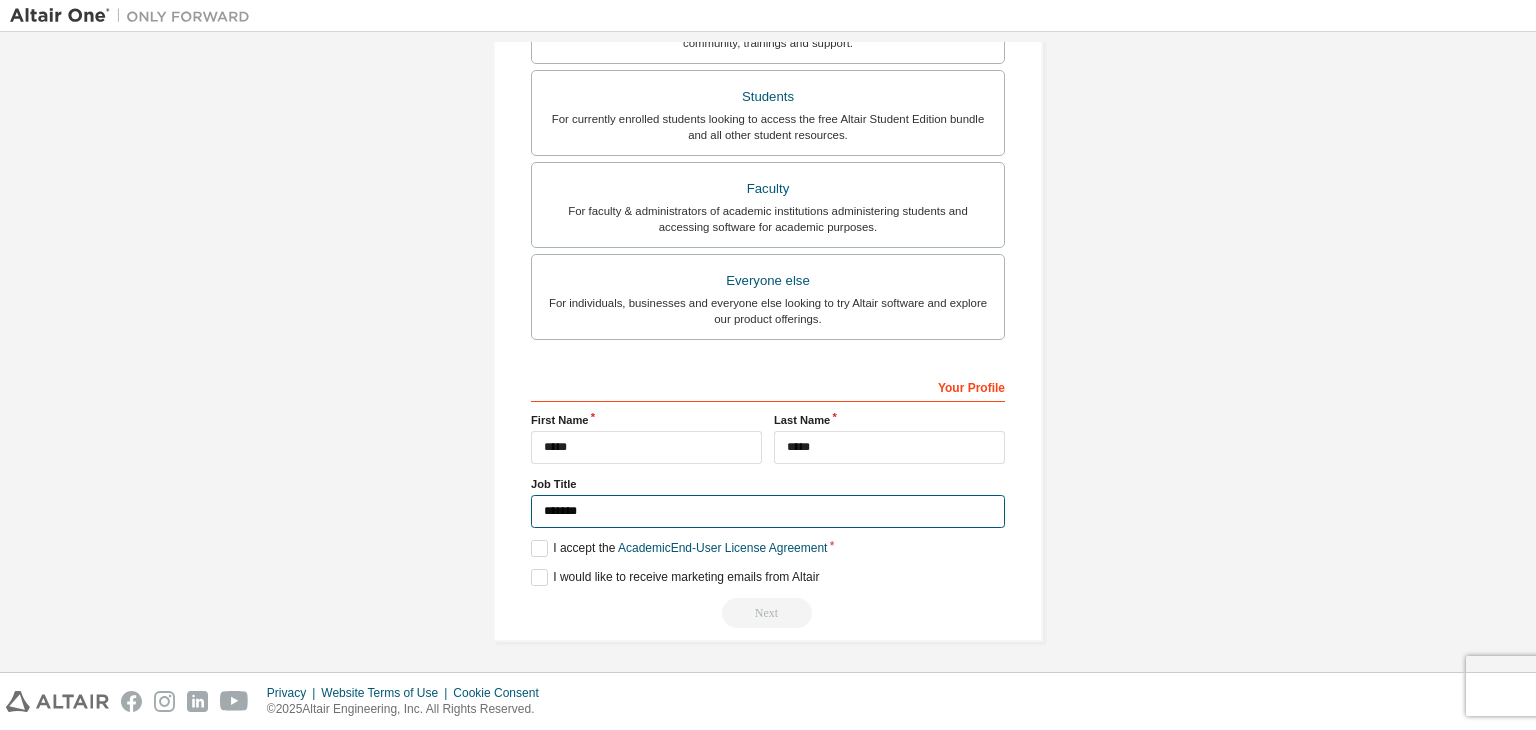 type on "*******" 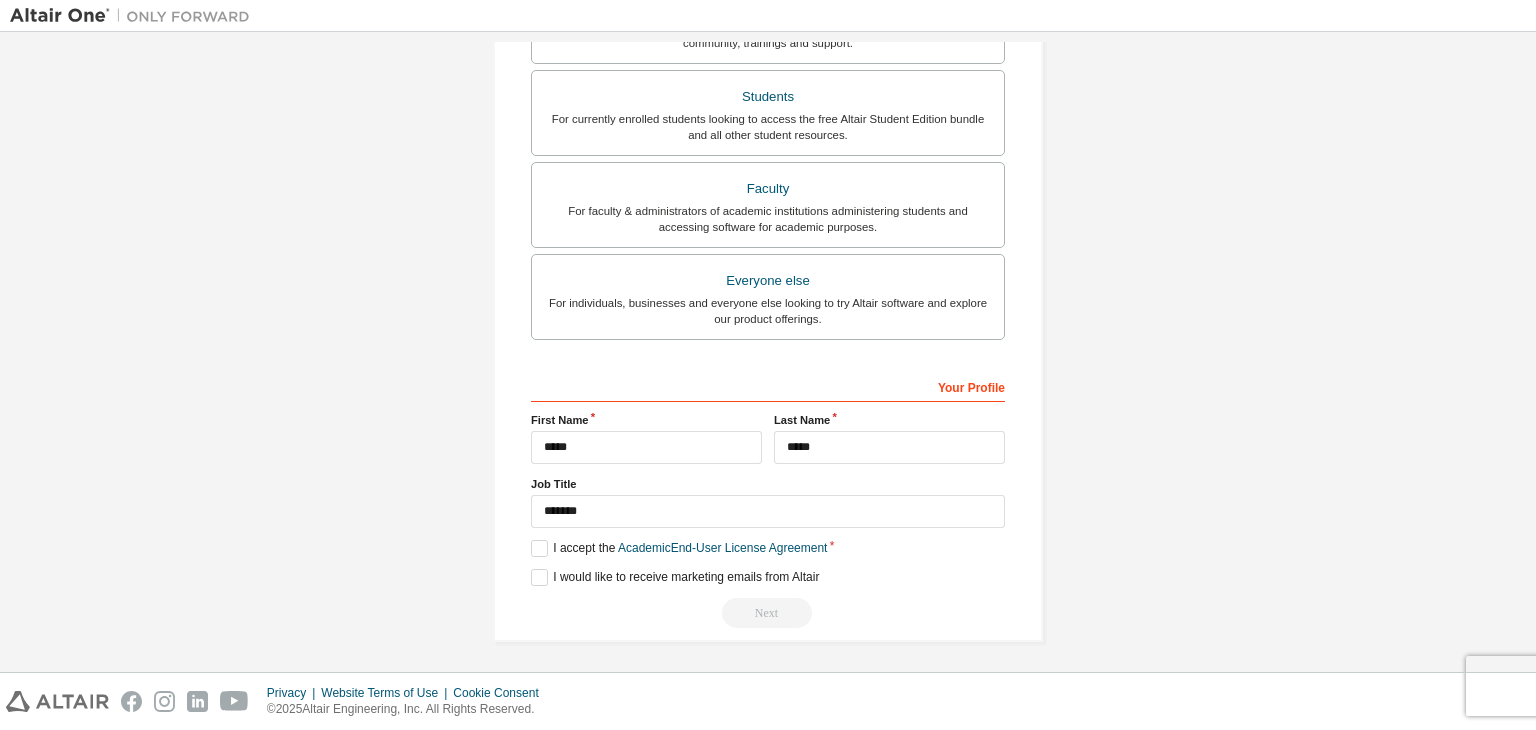 click on "Privacy Website Terms of Use Cookie Consent ©  2025  Altair Engineering, Inc. All Rights Reserved." at bounding box center [768, 701] 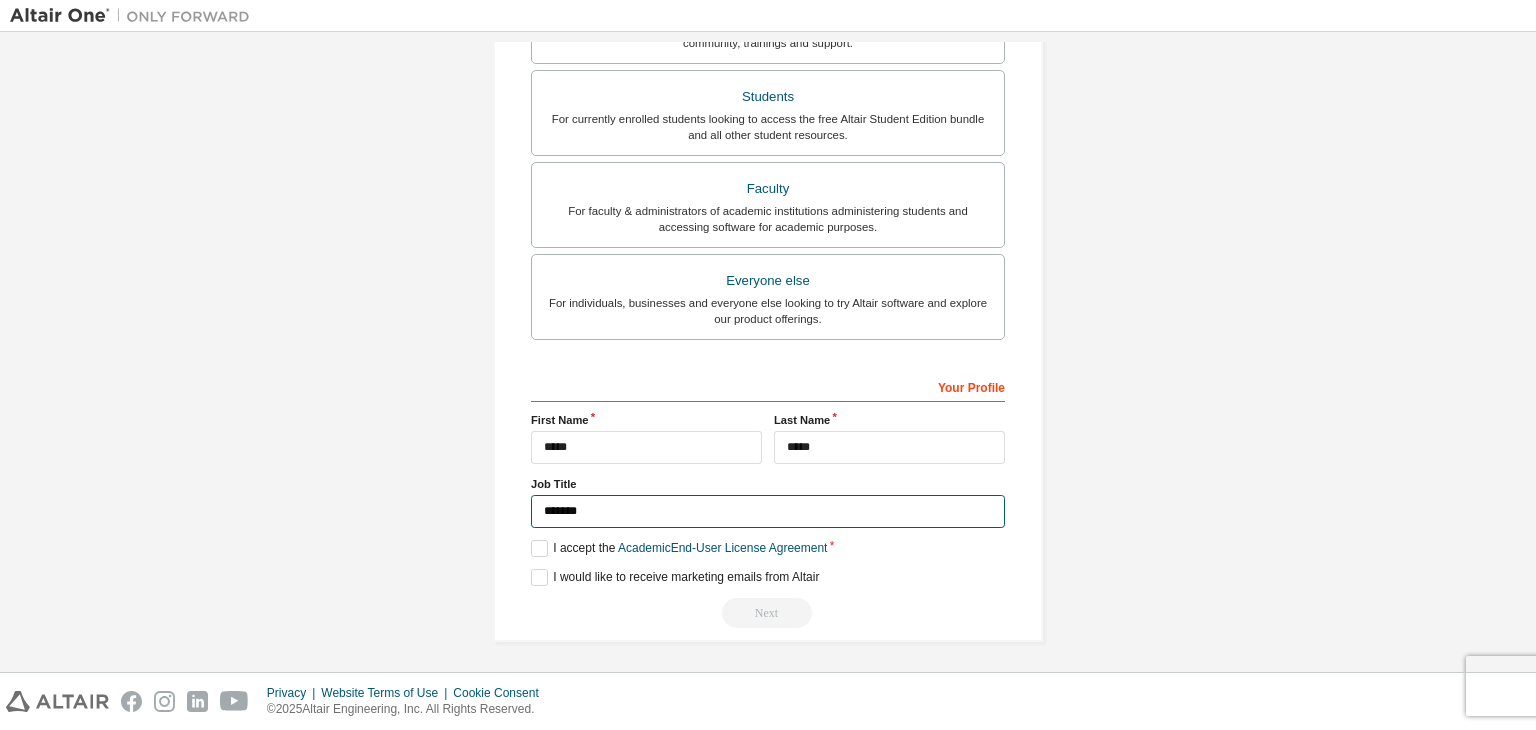 click on "*******" at bounding box center [768, 511] 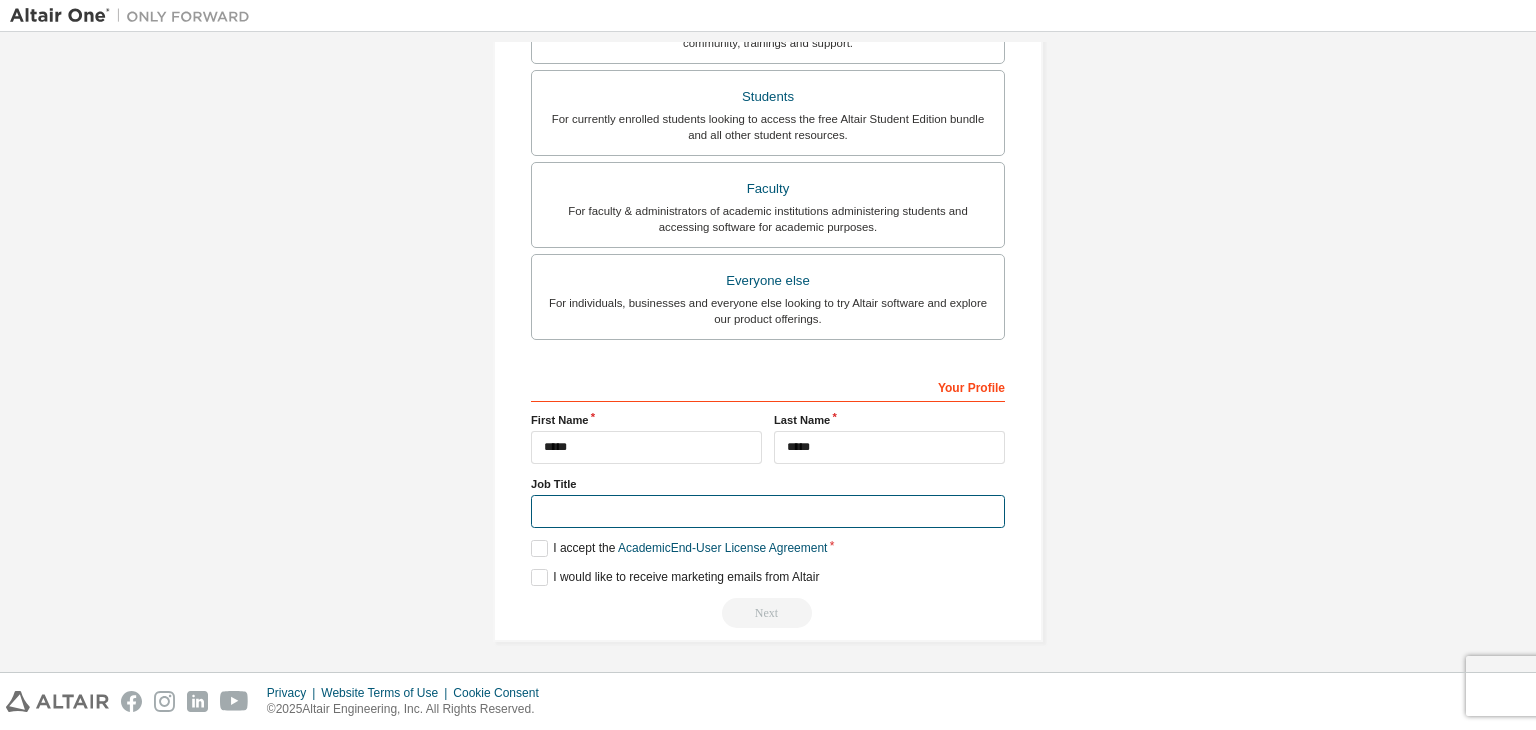 type 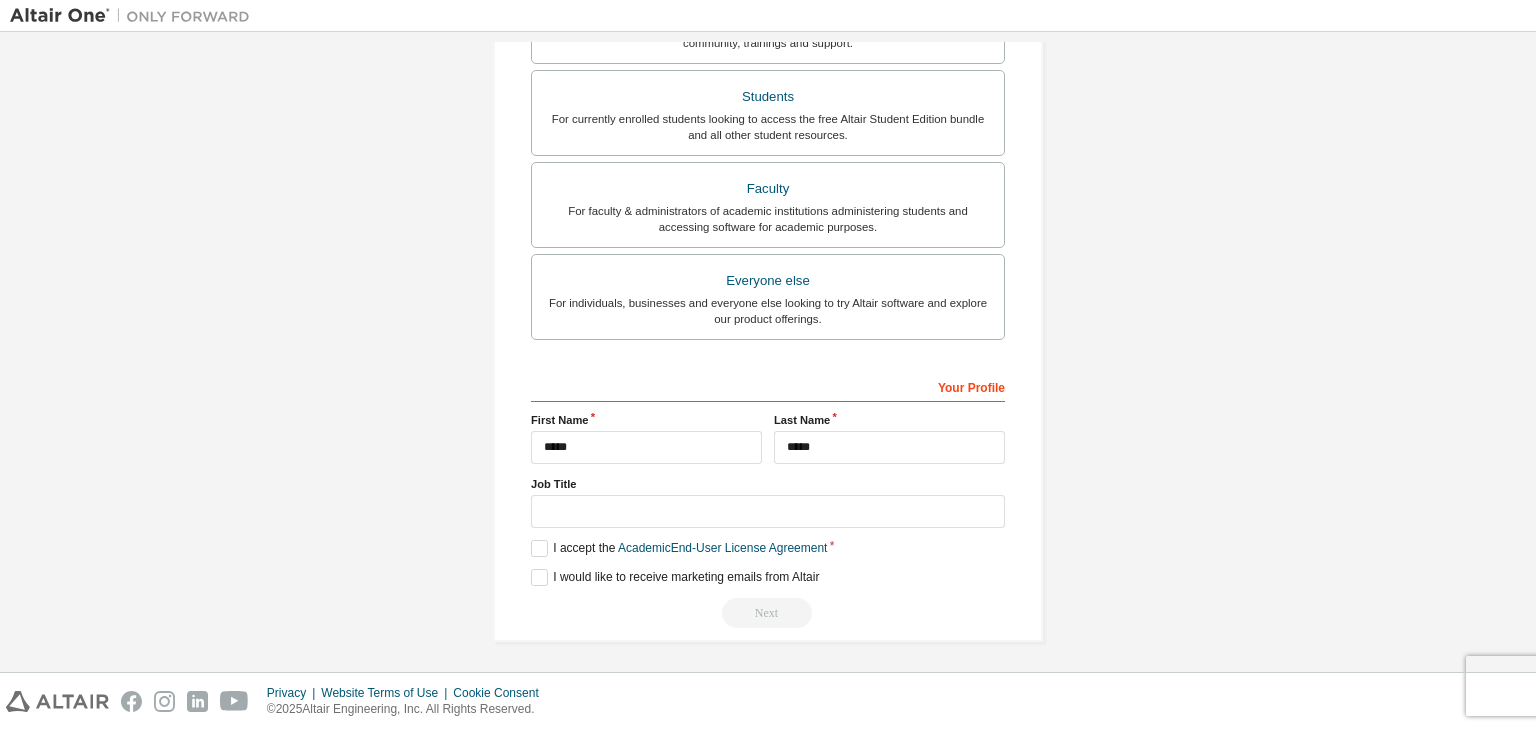 click on "Create an Altair One Account For Free Trials, Licenses, Downloads, Learning & Documentation and so much more. Personal Info Verify Email Account Info Security Setup This is a federated email. No need to register a new account. You should be able to login by using your company's SSO credentials. Email already exists. Please try to login instead. Account Type Academic emails outside our recognised list will require manual verification. You must enter a valid email address provided by your academic institution (e.g., [EMAIL]). What if I cannot get one? Altair Customers For existing customers looking to access software downloads, HPC resources, community, trainings and support. Students For currently enrolled students looking to access the free Altair Student Edition bundle and all other student resources. Faculty For faculty & administrators of academic institutions administering students and accessing software for academic purposes. Everyone else Your Profile [FIRST] [LAST]" at bounding box center (768, 110) 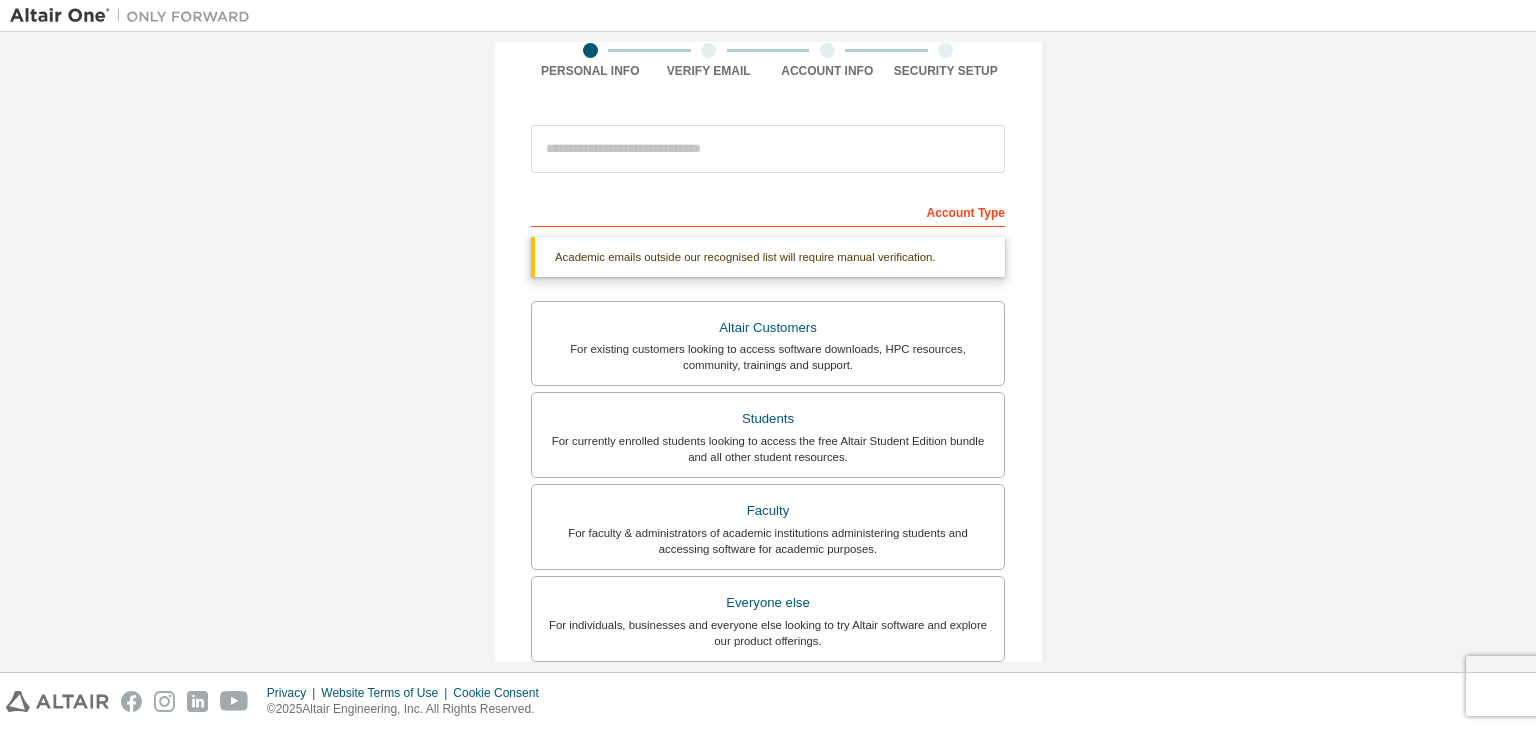 scroll, scrollTop: 170, scrollLeft: 0, axis: vertical 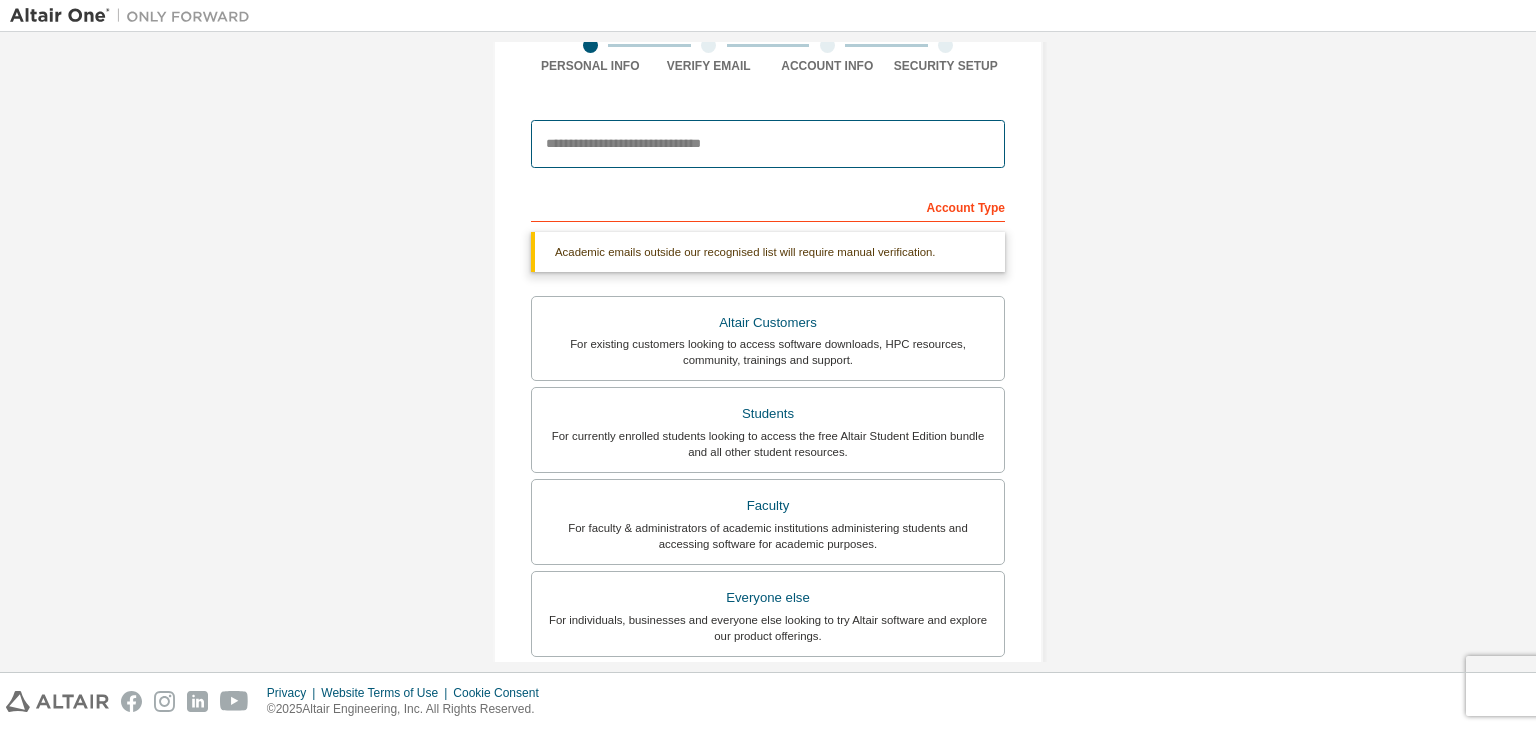 click at bounding box center (768, 144) 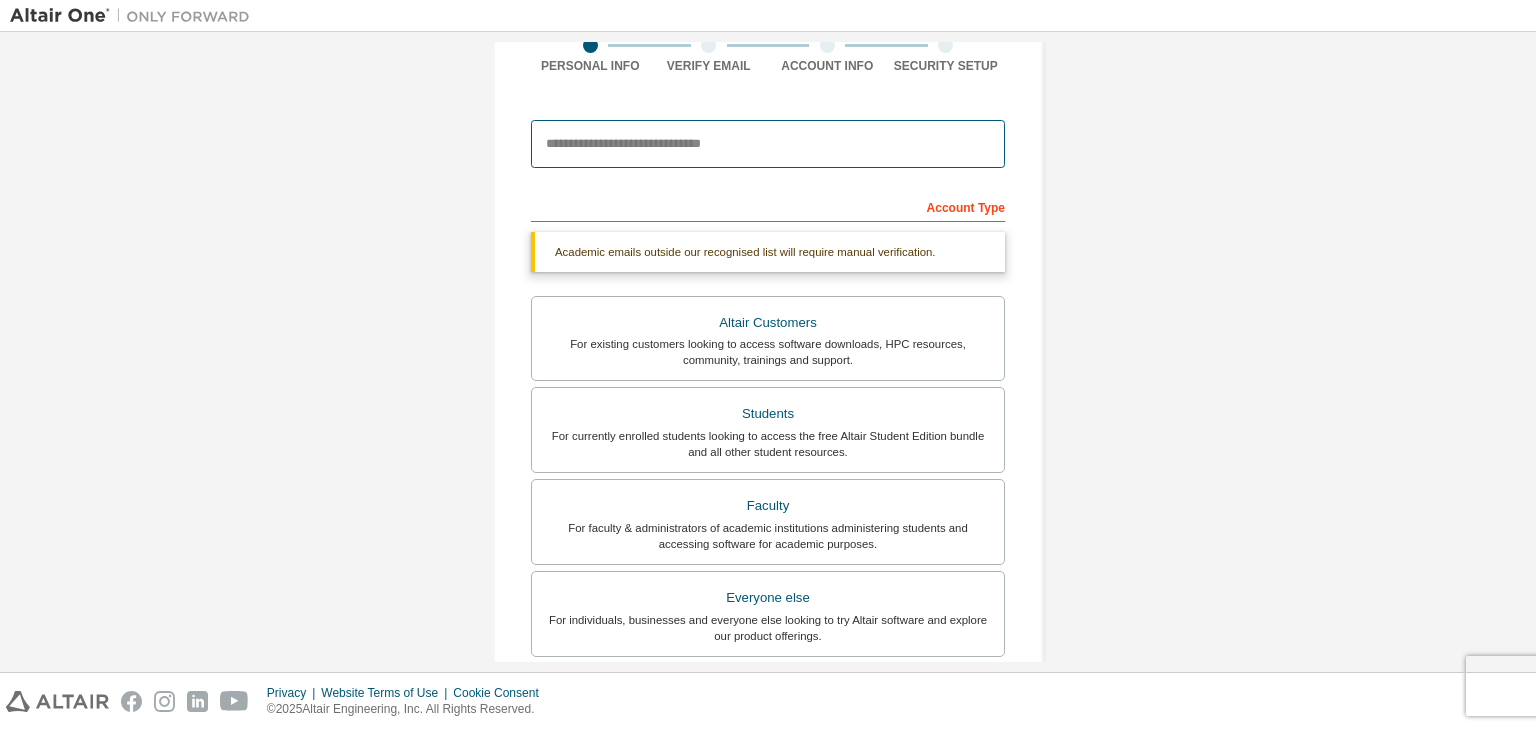 type on "*" 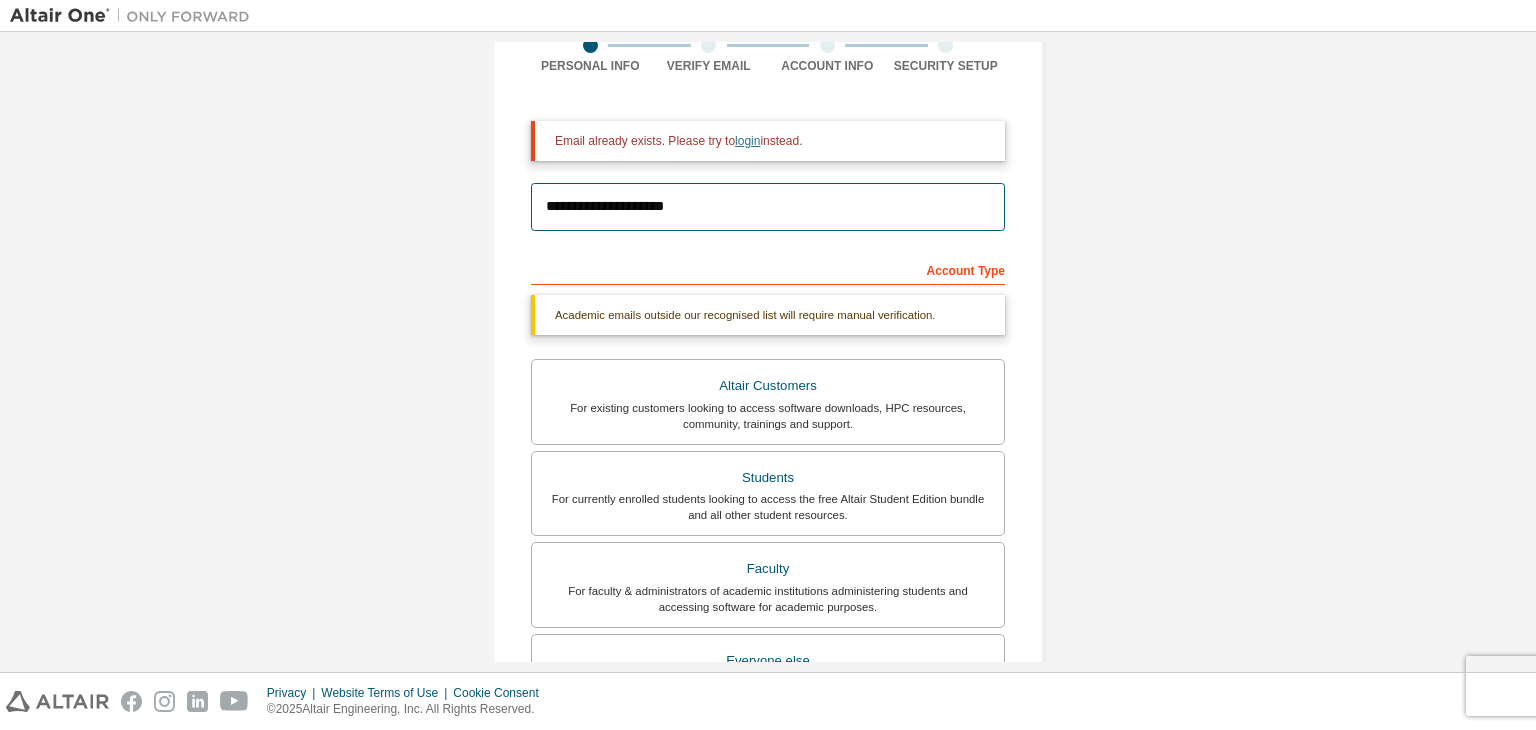 type on "**********" 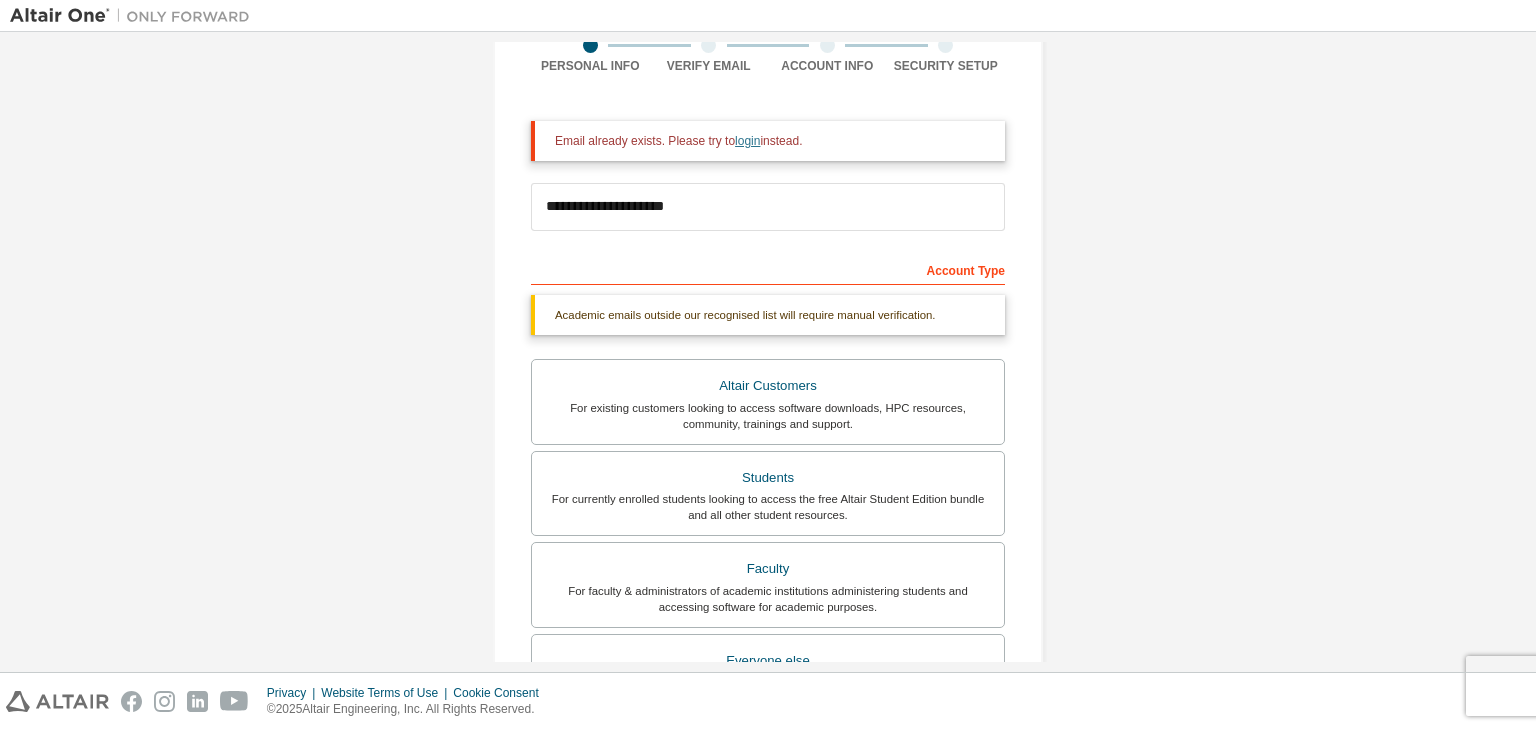 click on "login" at bounding box center [747, 141] 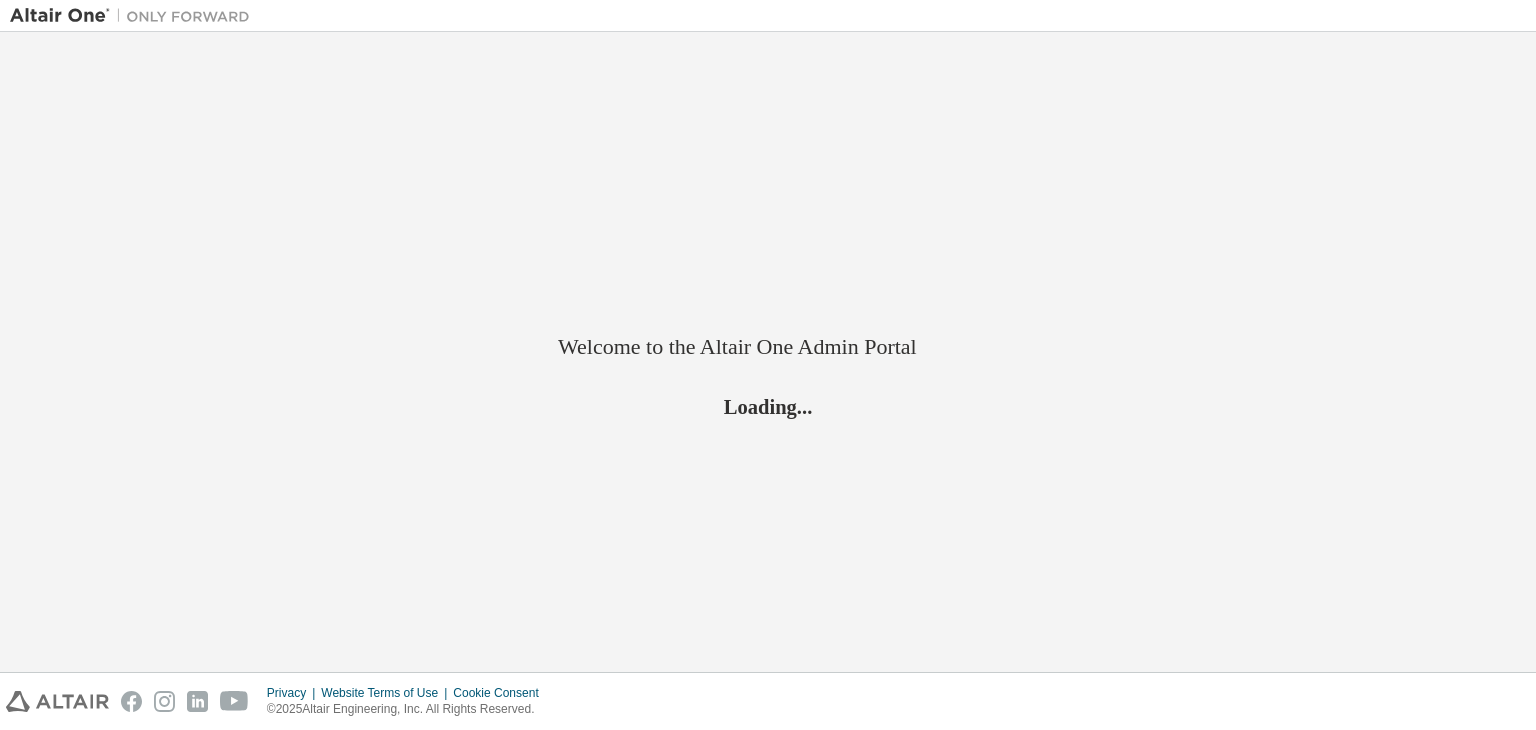 scroll, scrollTop: 0, scrollLeft: 0, axis: both 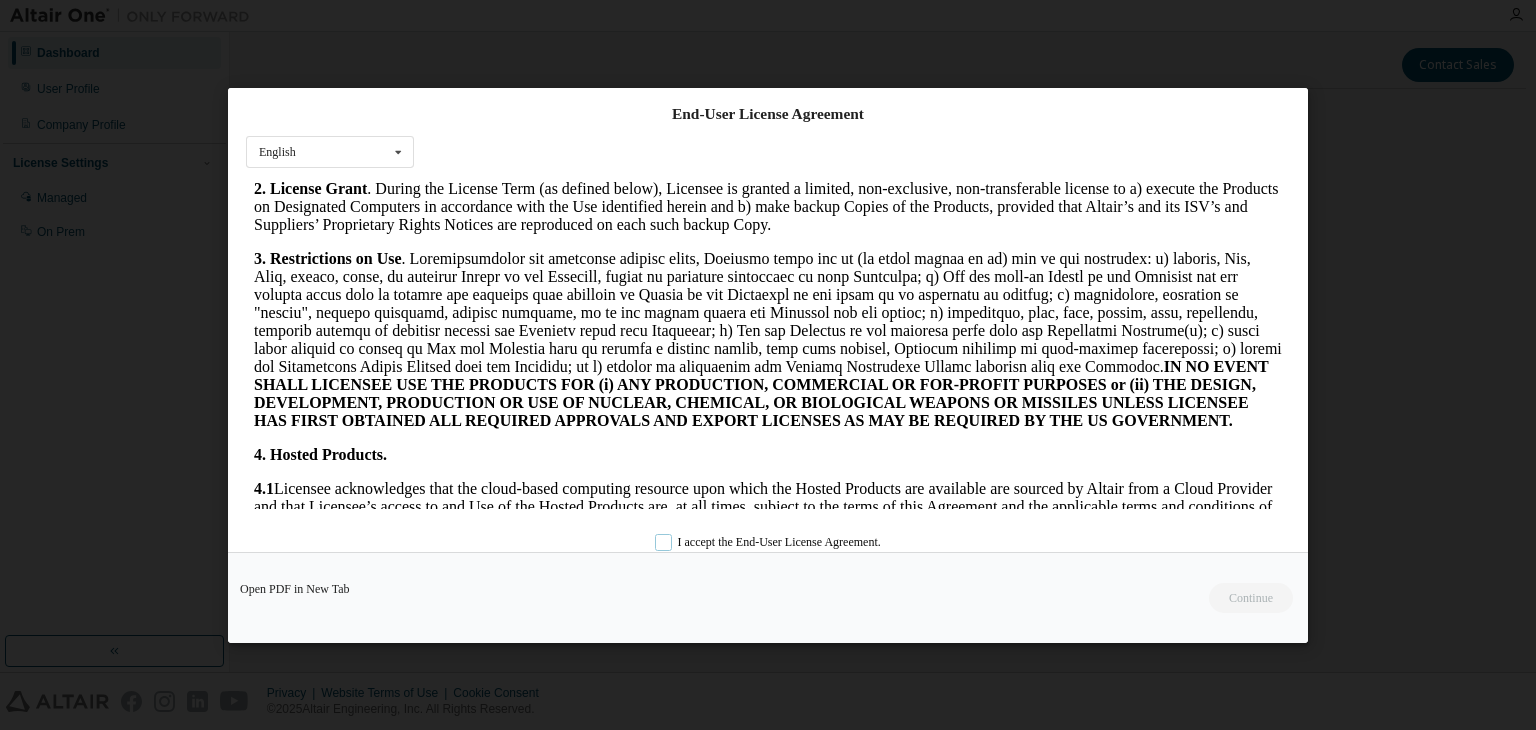 click on "I accept the End-User License Agreement." at bounding box center [768, 541] 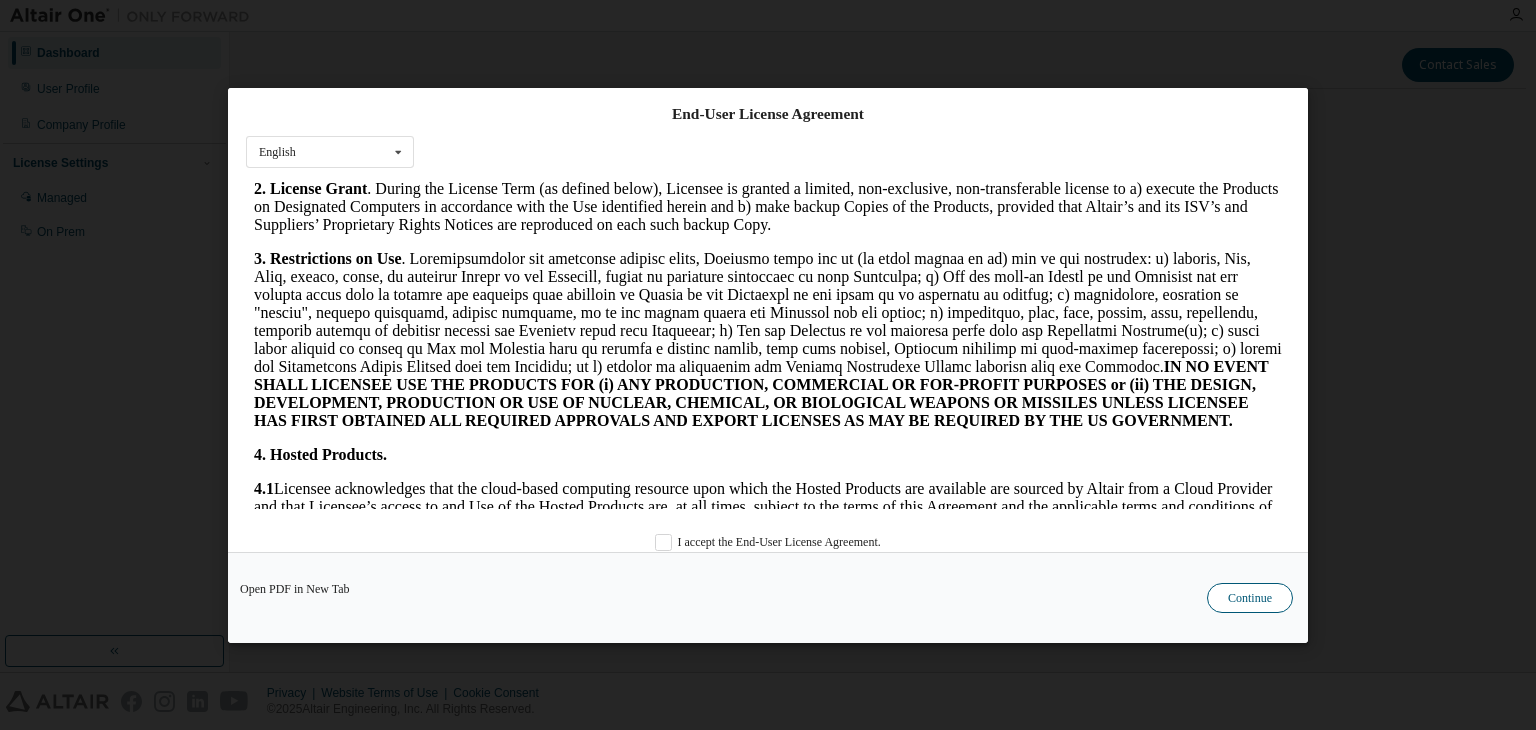 click on "Continue" at bounding box center (1250, 598) 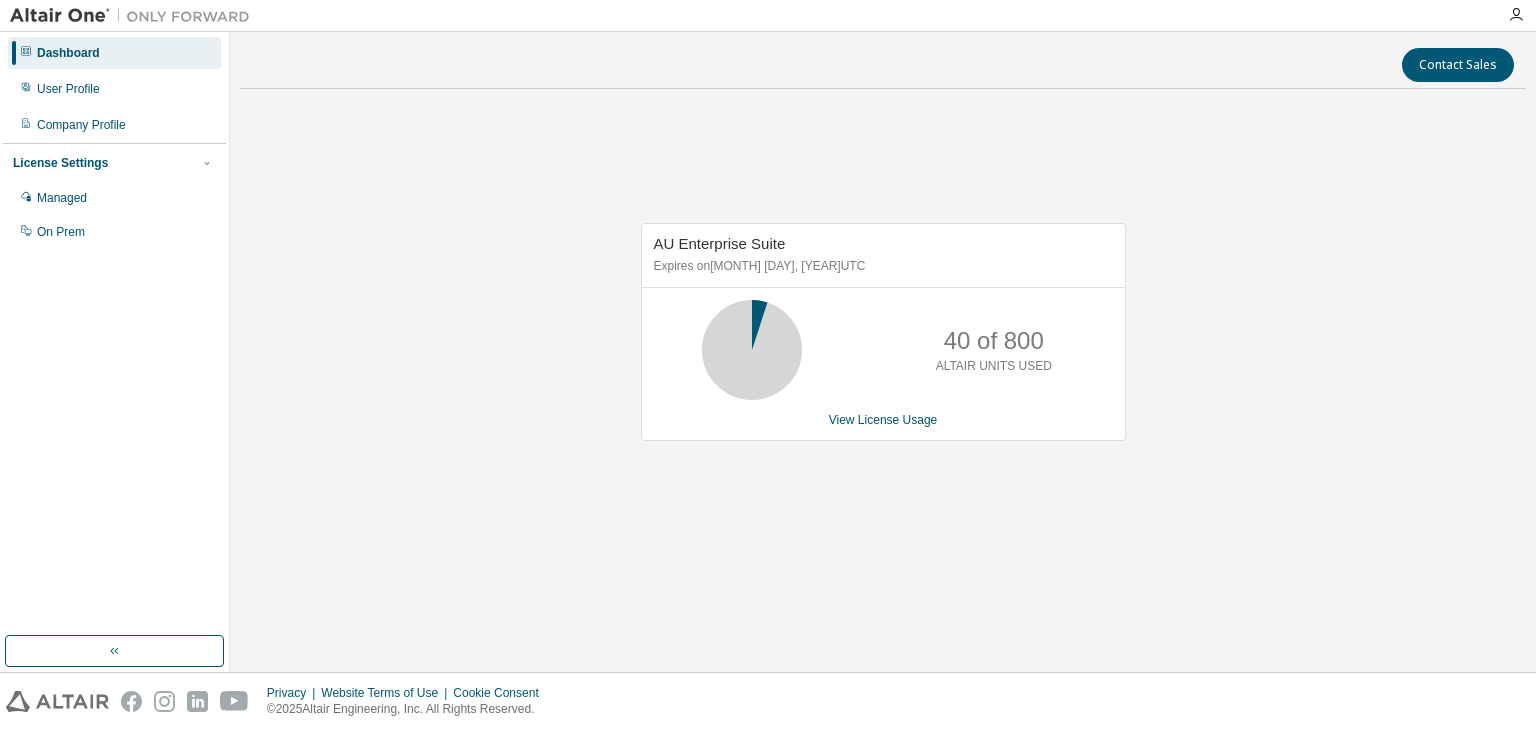 click on "Contact Sales AU Enterprise Suite Expires on  February 7, 2026  UTC  40 of 800 ALTAIR UNITS USED View License Usage" at bounding box center (883, 352) 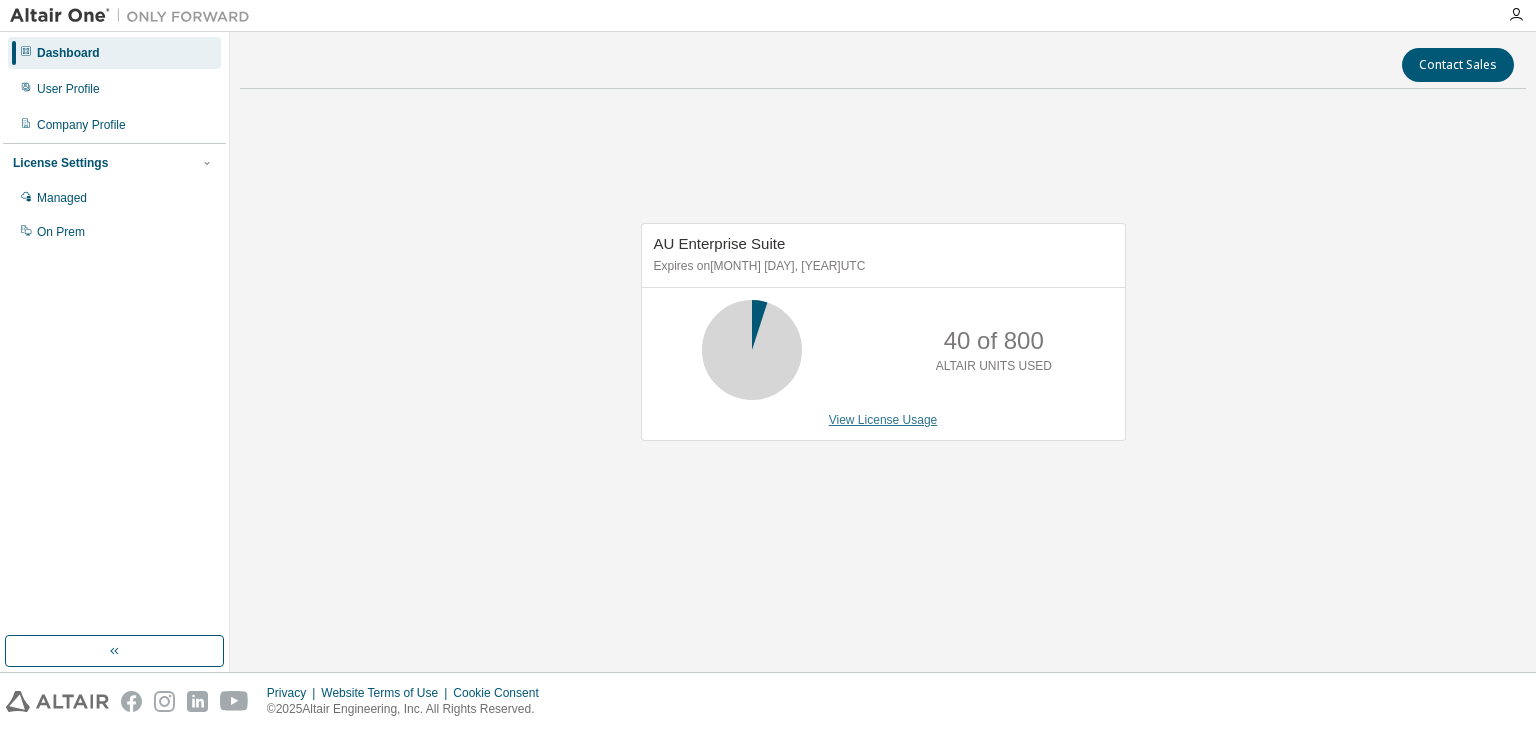 click on "View License Usage" at bounding box center [883, 420] 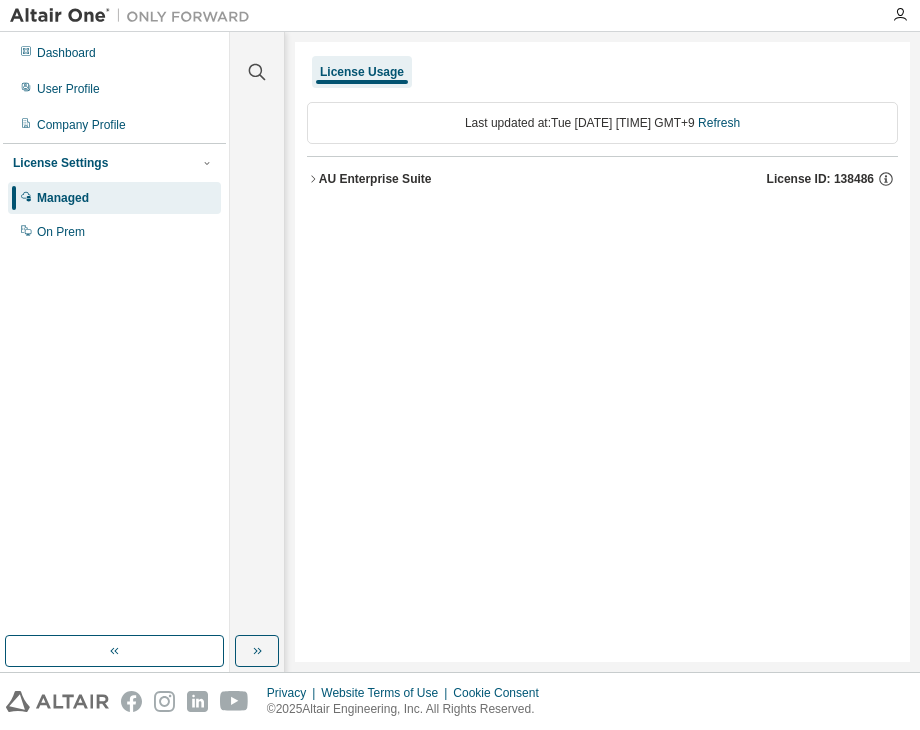 click on "License Usage Last updated at:  Tue 2025-08-05 02:56 PM GMT+9   Refresh AU Enterprise Suite License ID: 138486" at bounding box center [602, 352] 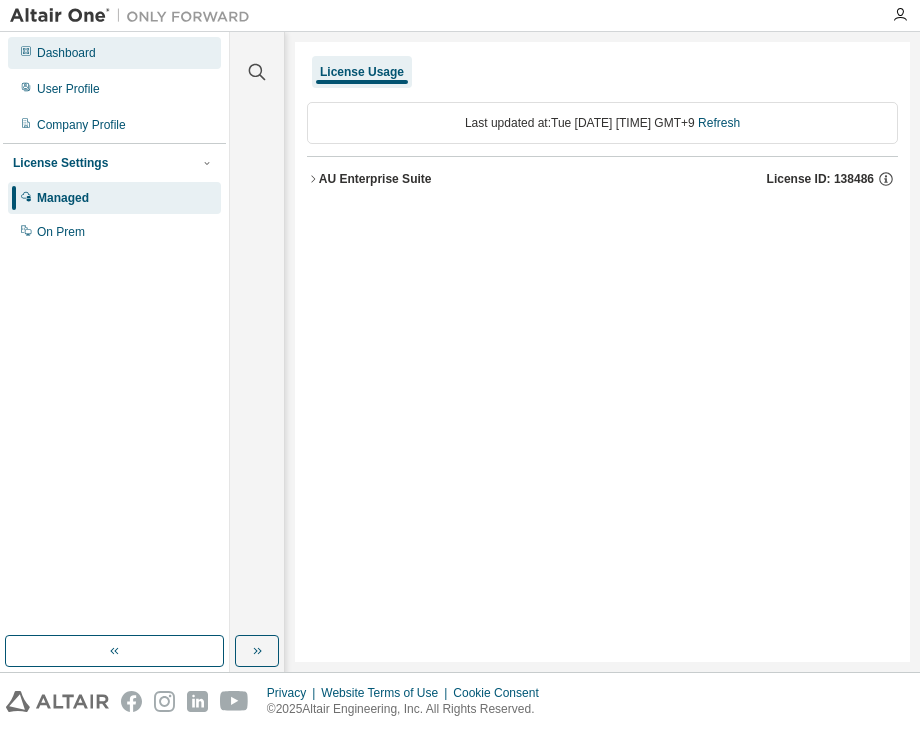 click on "Dashboard" at bounding box center [114, 53] 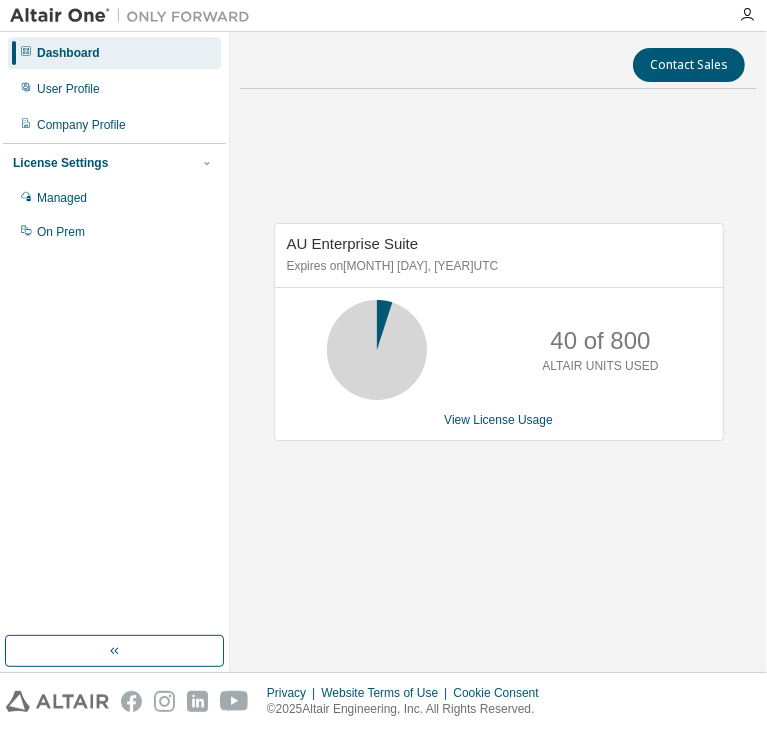 click on "AU Enterprise Suite Expires on  February 7, 2026  UTC  40 of 800 ALTAIR UNITS USED View License Usage" at bounding box center (498, 342) 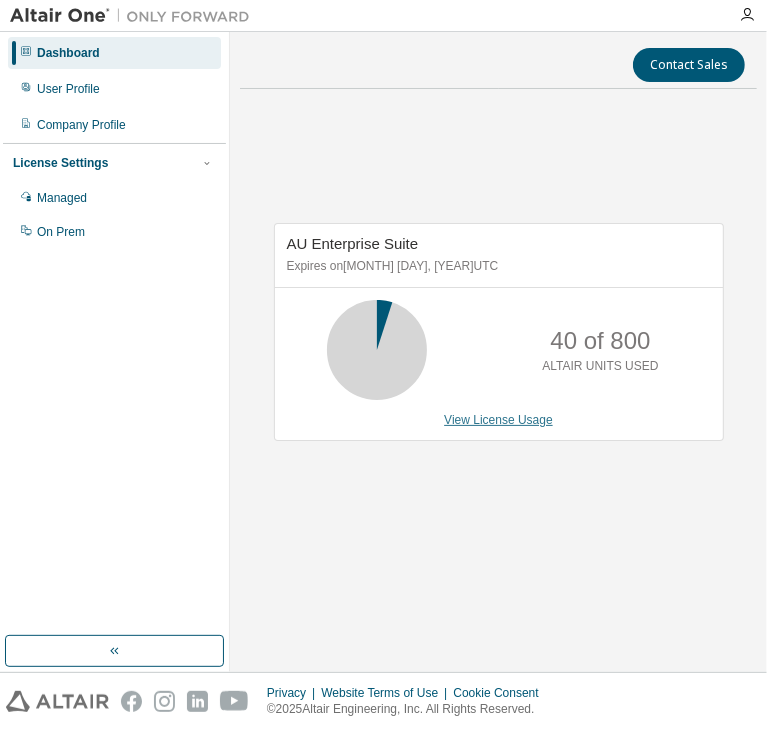 click on "View License Usage" at bounding box center (498, 420) 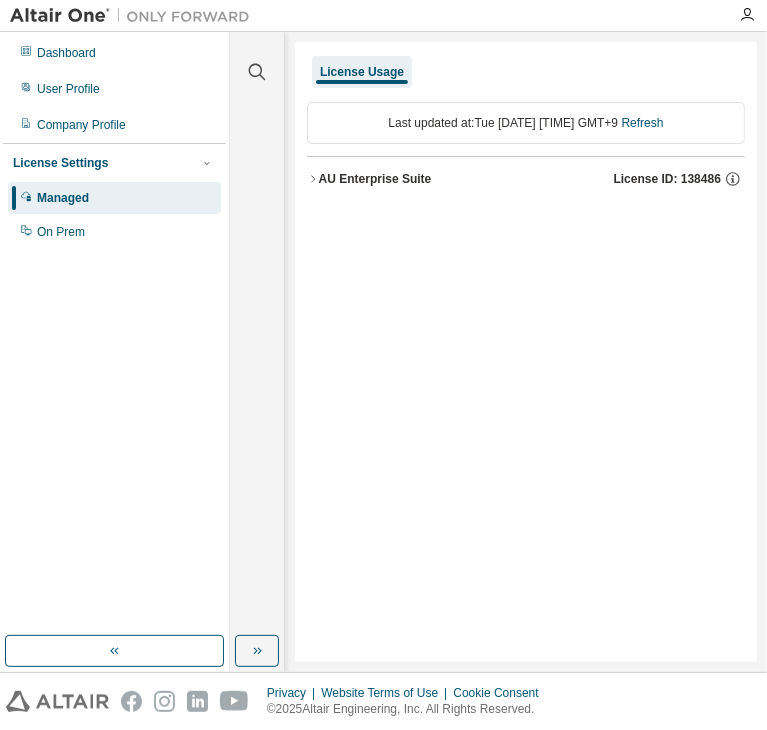 drag, startPoint x: 489, startPoint y: 421, endPoint x: 584, endPoint y: 381, distance: 103.077644 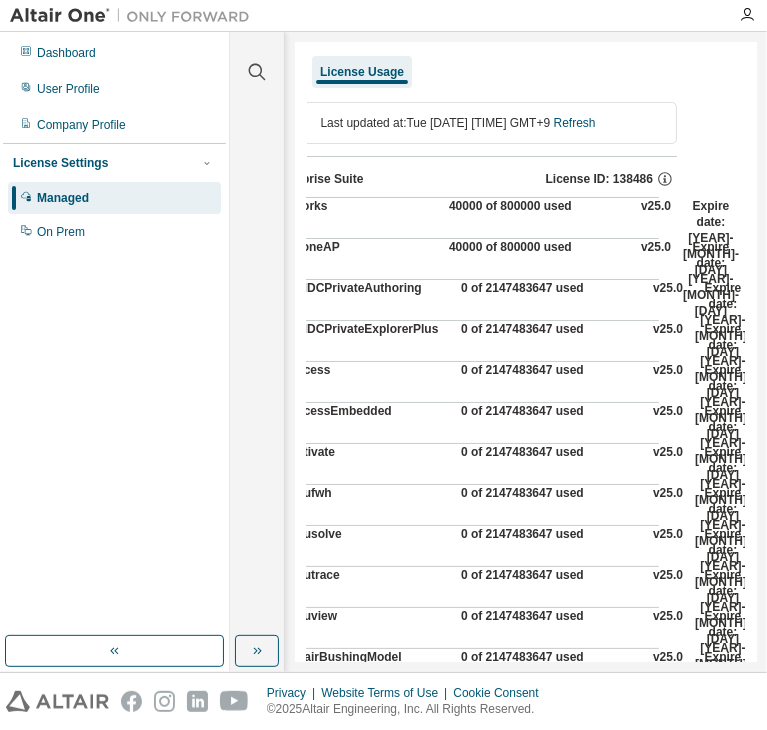 scroll, scrollTop: 0, scrollLeft: 0, axis: both 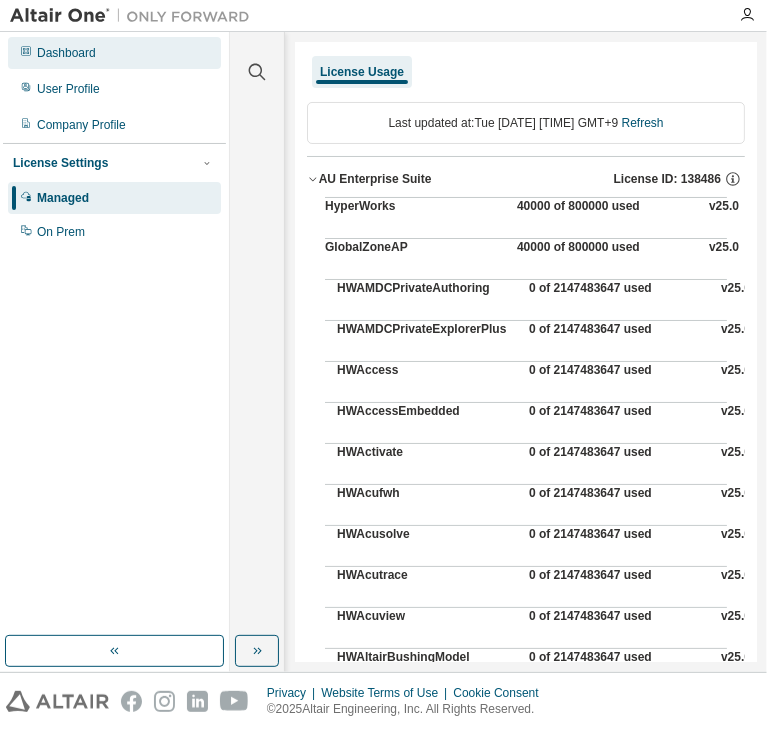 click on "Dashboard" at bounding box center [114, 53] 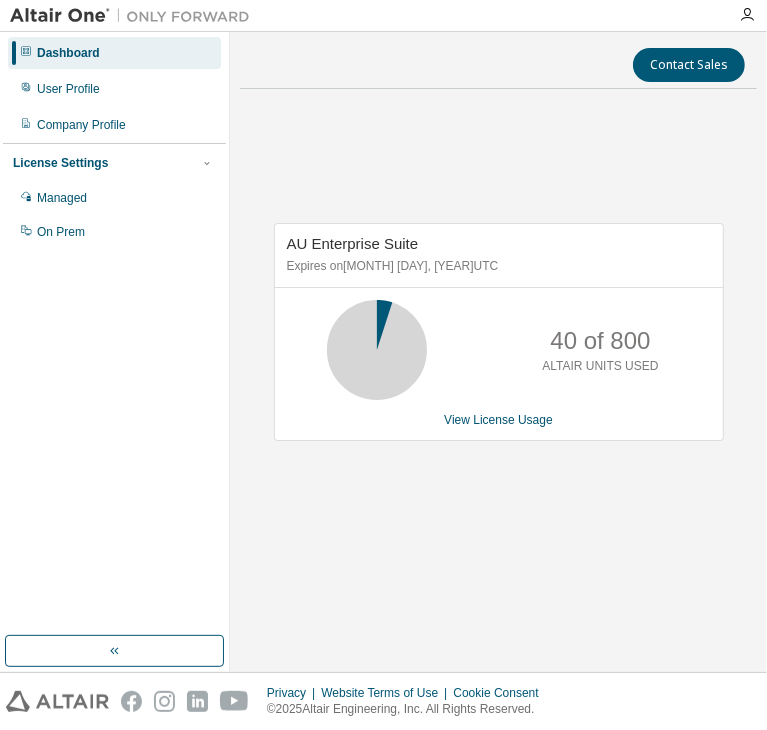 click 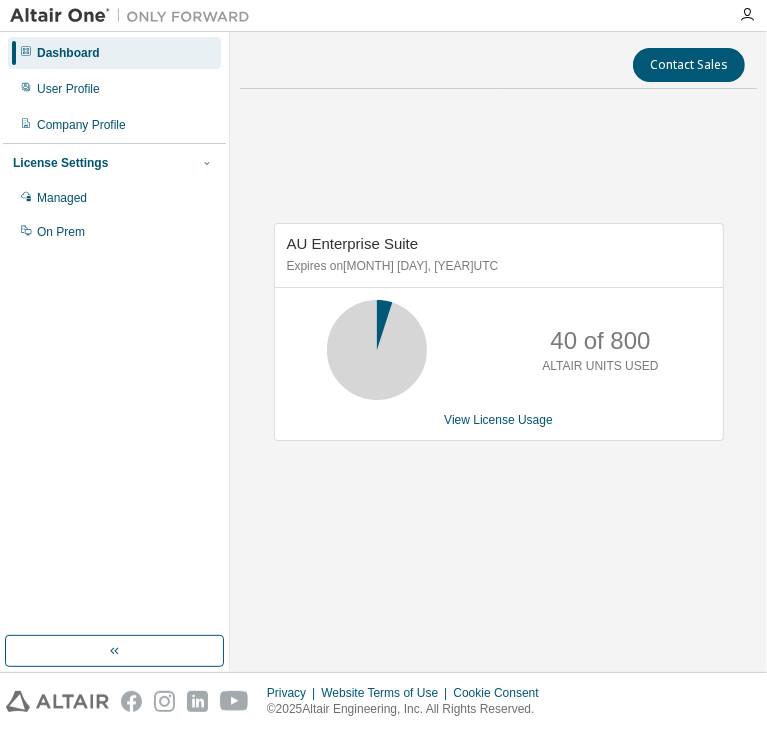 click 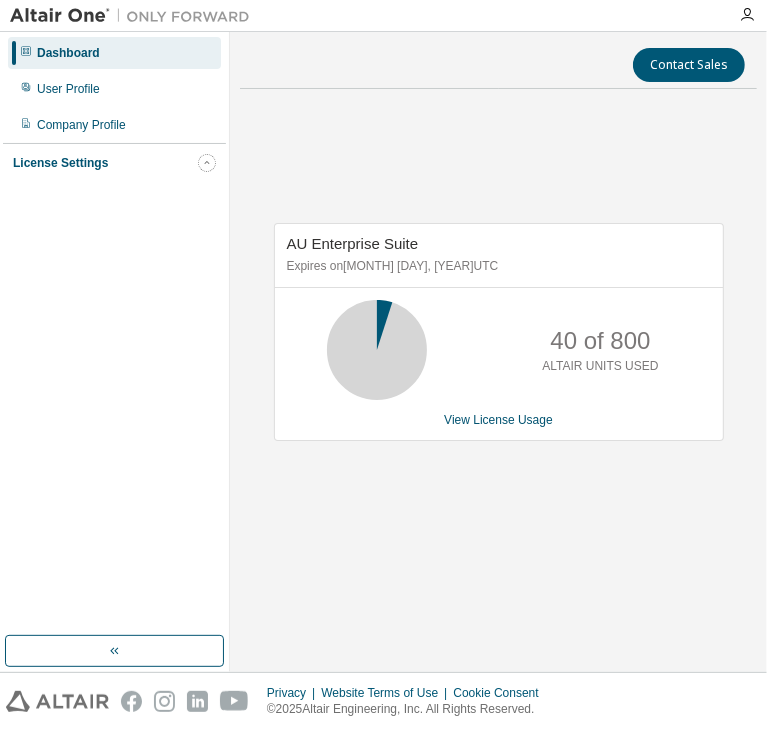 click 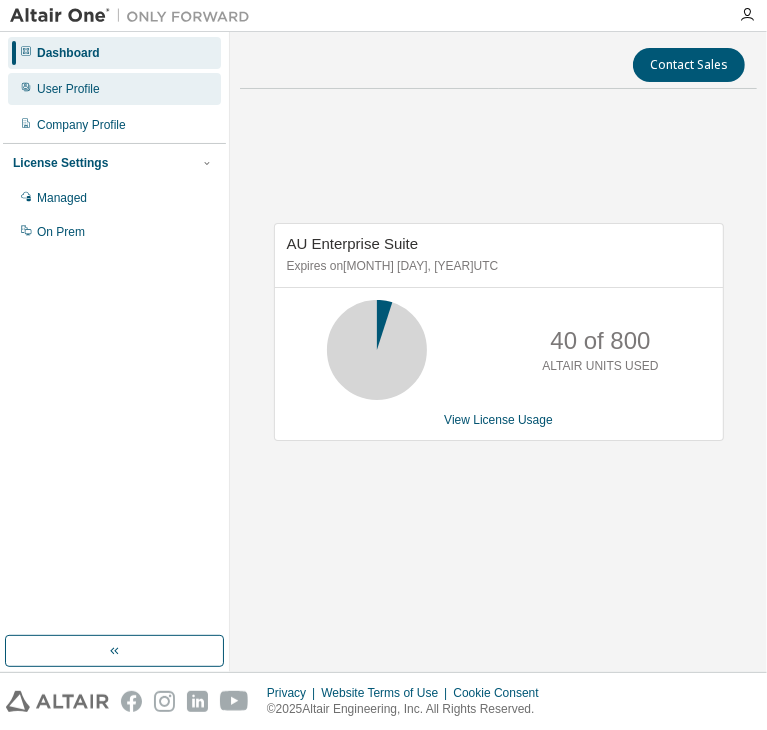 click on "User Profile" at bounding box center [114, 89] 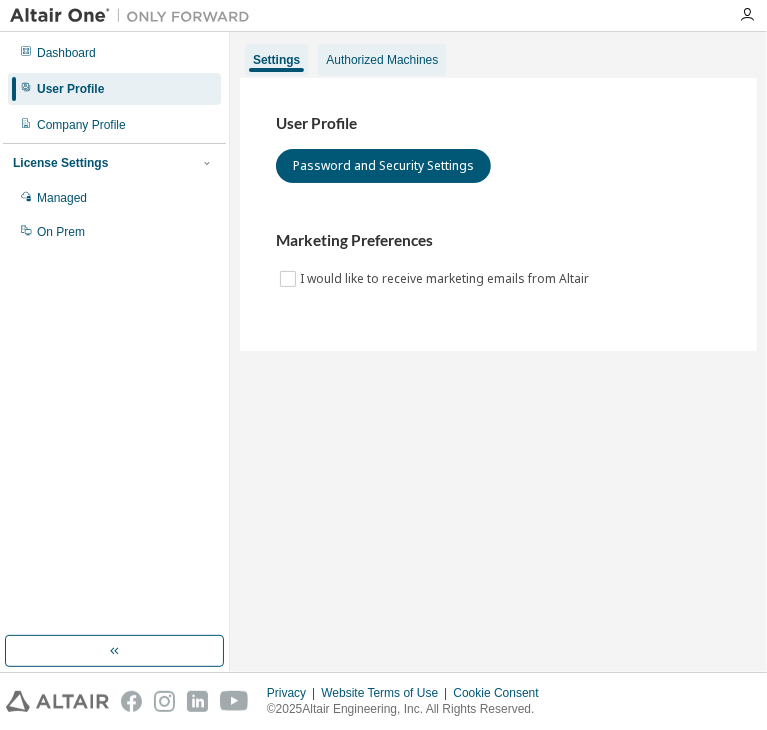 click on "Authorized Machines" at bounding box center [382, 60] 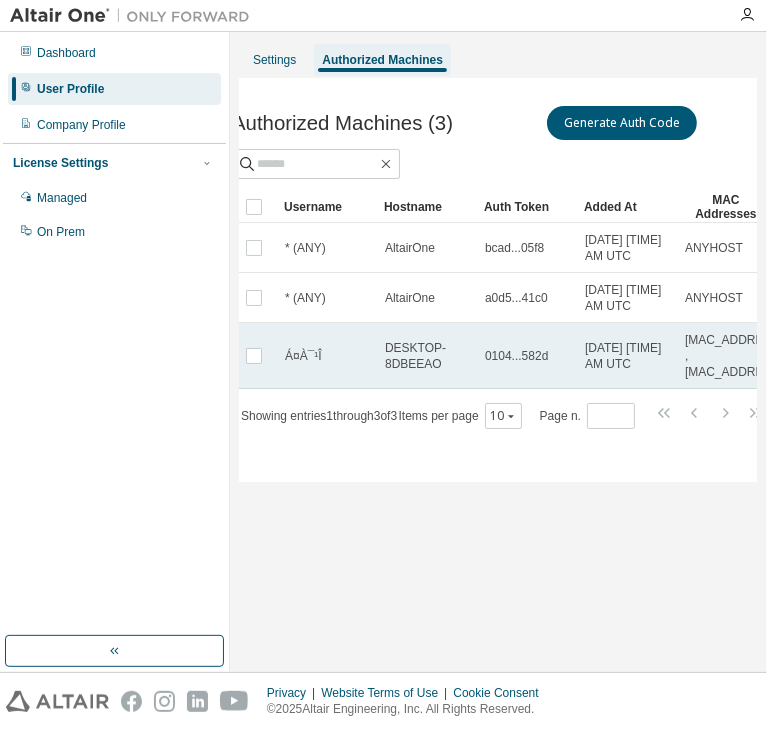 scroll, scrollTop: 0, scrollLeft: 50, axis: horizontal 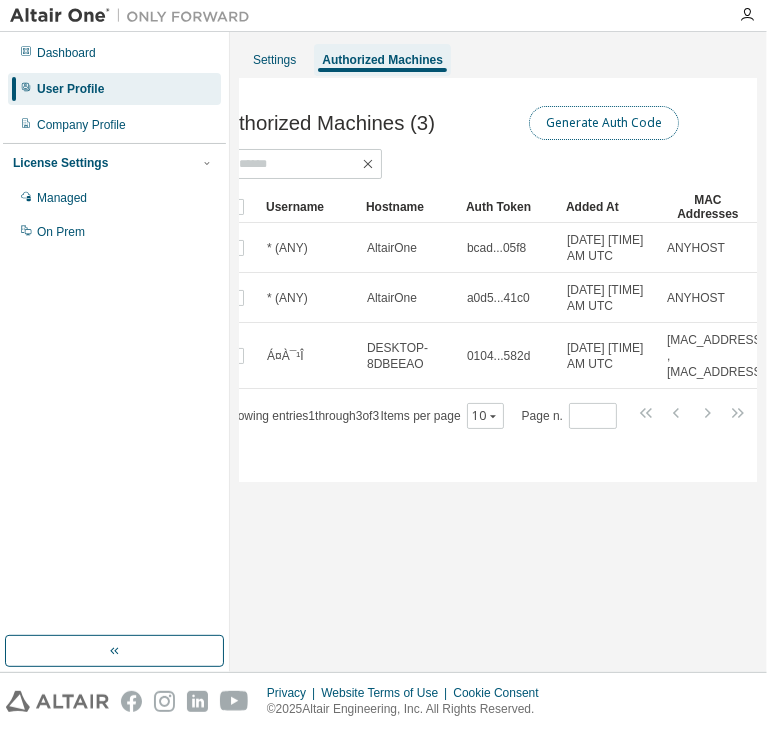 click on "Generate Auth Code" at bounding box center (604, 123) 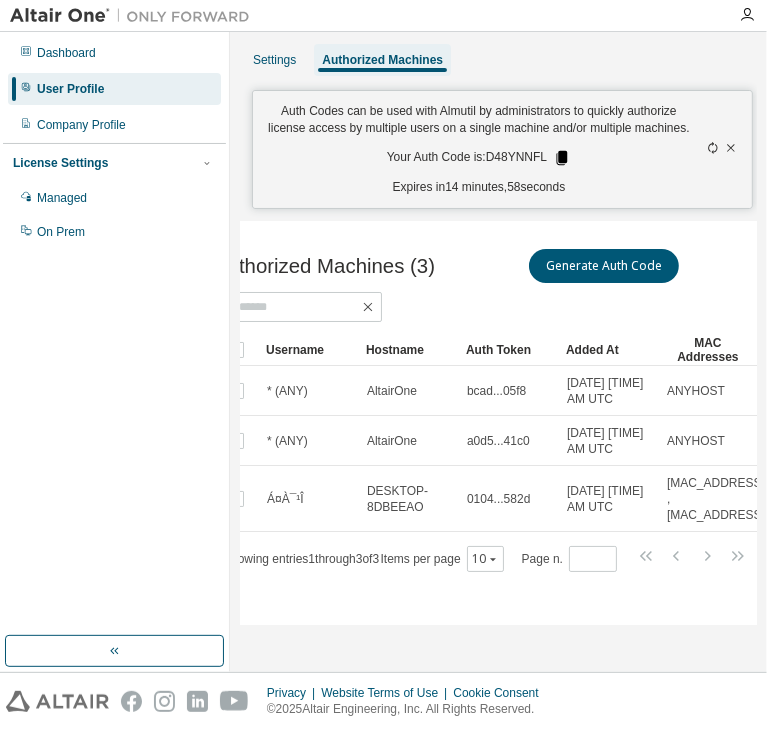 click 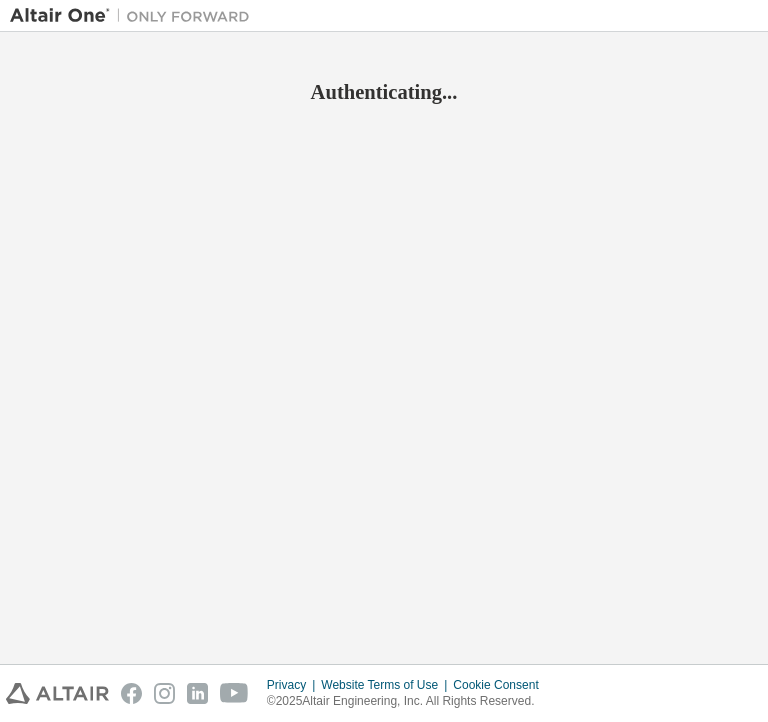 scroll, scrollTop: 0, scrollLeft: 0, axis: both 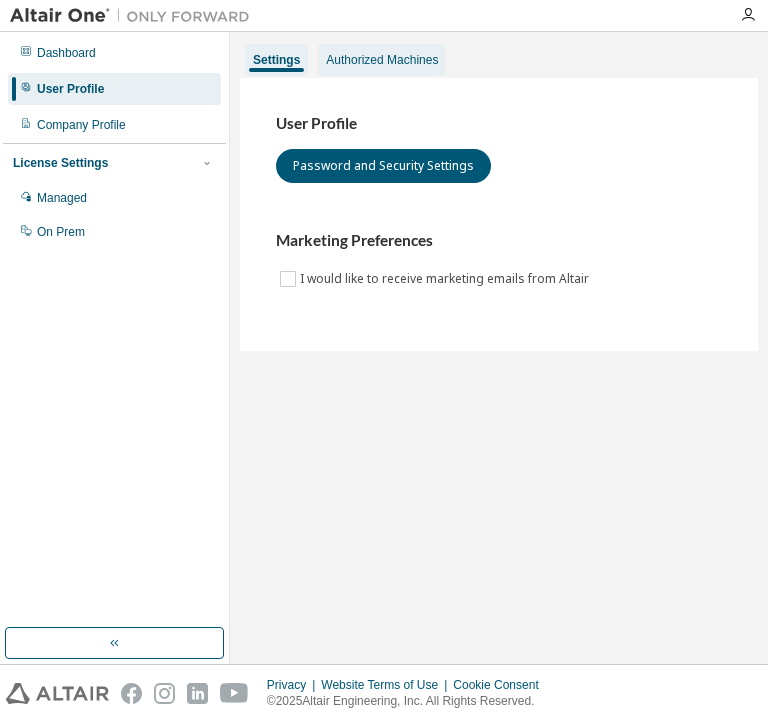 click on "Authorized Machines" at bounding box center [382, 60] 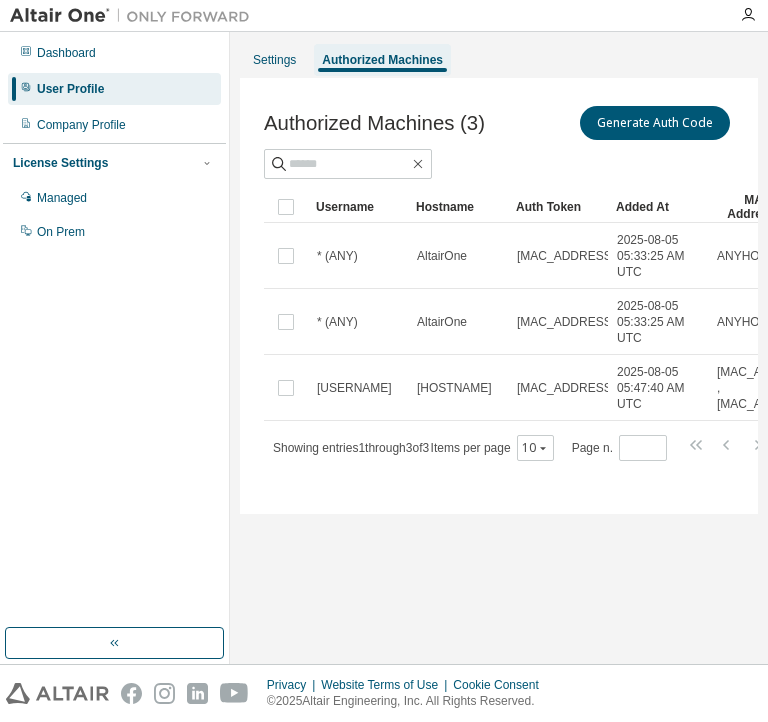click on "Settings Authorized Machines Authorized Machines (3) Generate Auth Code Clear Load Save Save As Field Operator Value Select filter Select operand Add criteria Search Username Hostname Auth Token Added At MAC Addresses * (ANY) AltairOne bcad...05f8 2025-08-05 05:33:25 AM UTC ANYHOST * (ANY) AltairOne a0d5...41c0 2025-08-05 05:33:25 AM UTC ANYHOST Á¤À¯¹Î DESKTOP-8DBEEAO 0104...582d 2025-08-05 05:47:40 AM UTC 00:A5:54:5B:68:63 , 00:A5:54:5B:68:5F Showing entries  1  through  3  of  3 Items per page 10 Page n. *" at bounding box center [499, 348] 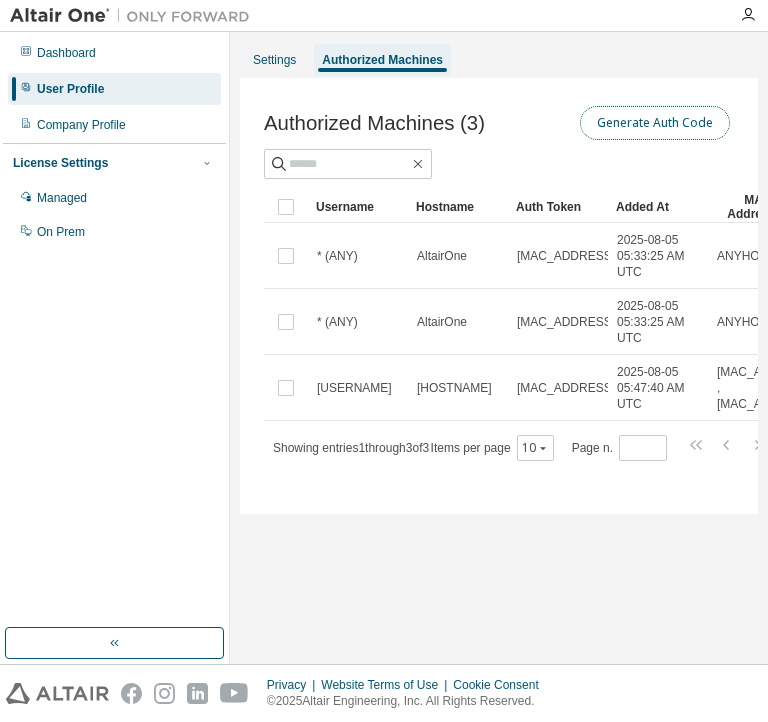 click on "Generate Auth Code" at bounding box center [655, 123] 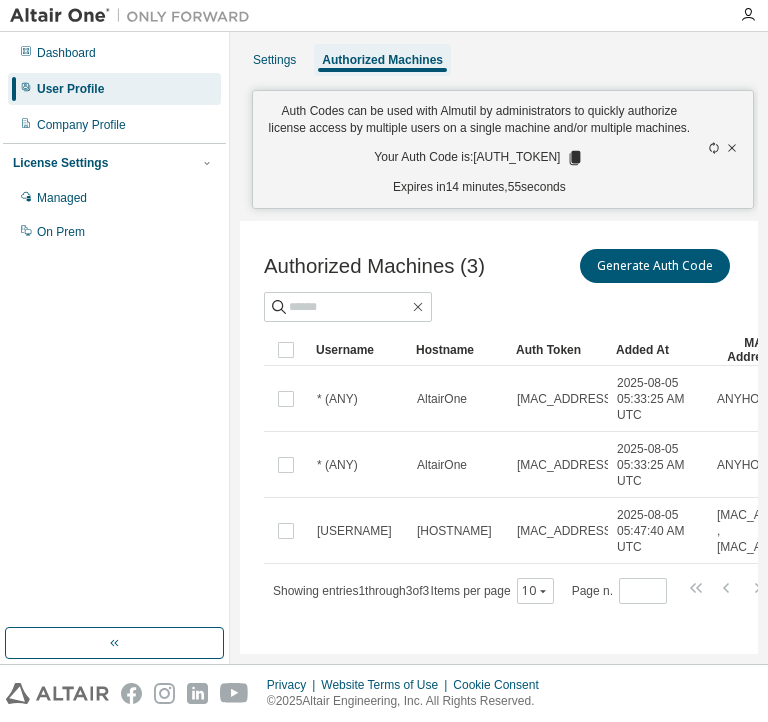 click 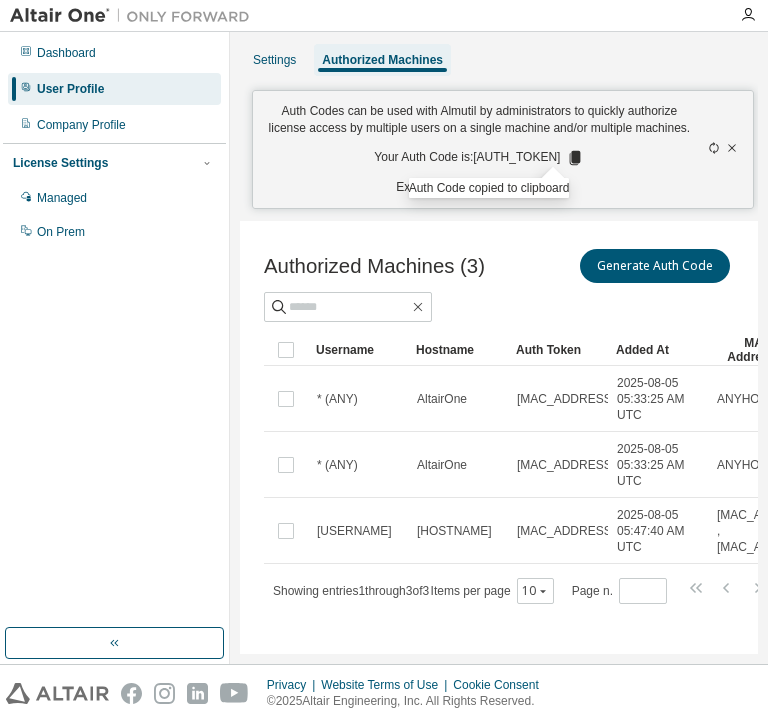 click 